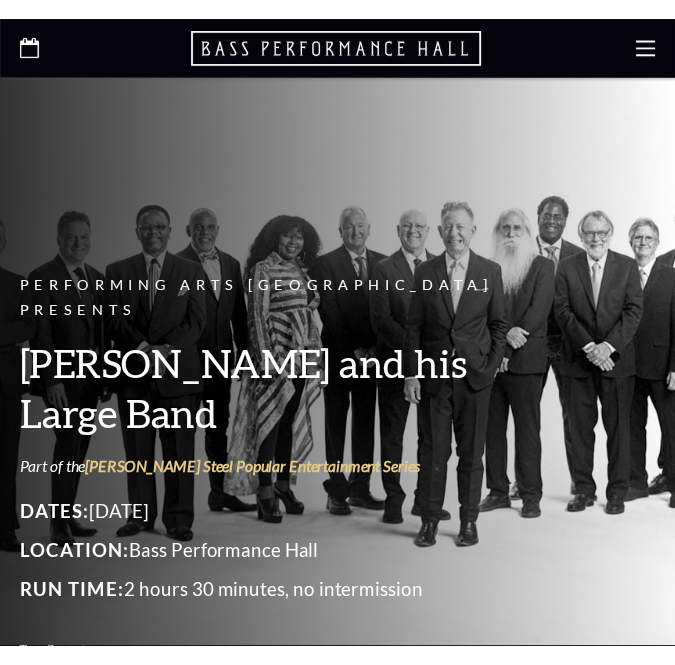 scroll, scrollTop: 0, scrollLeft: 0, axis: both 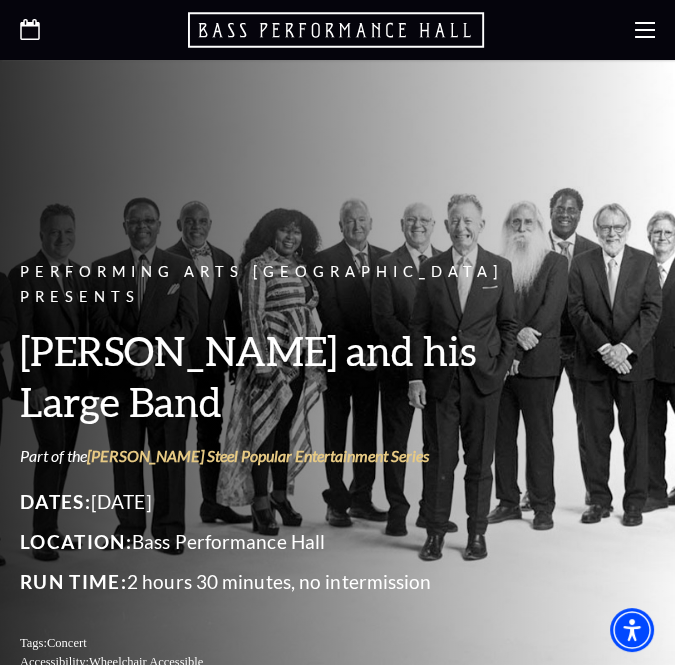 click on "Part of the  Irwin Steel Popular Entertainment Series" at bounding box center (295, 456) 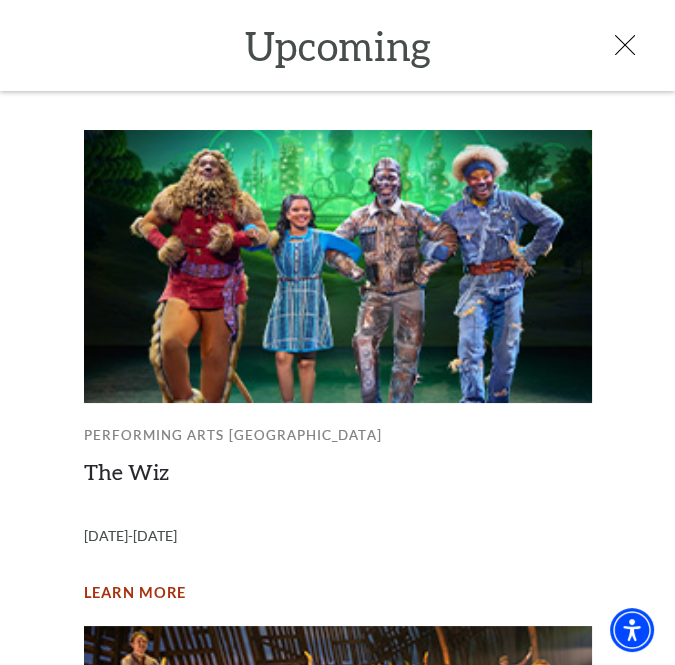 click on "Learn More" at bounding box center [135, 593] 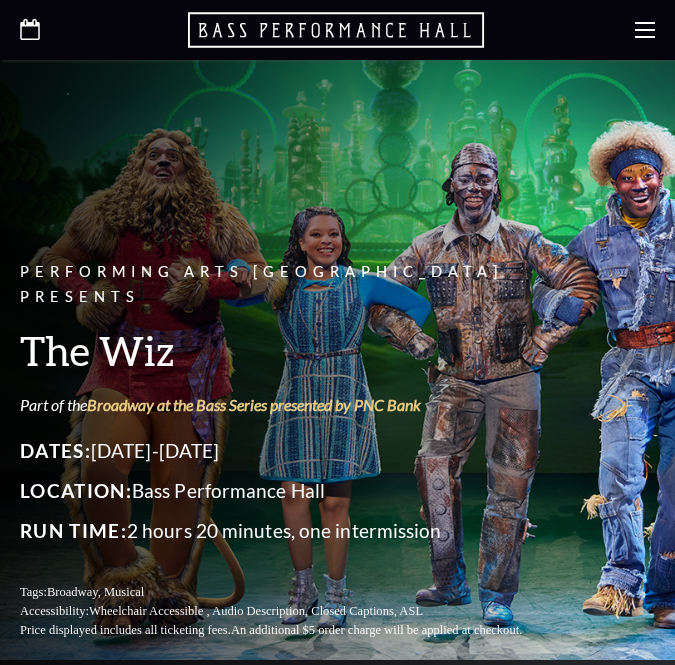 scroll, scrollTop: 0, scrollLeft: 0, axis: both 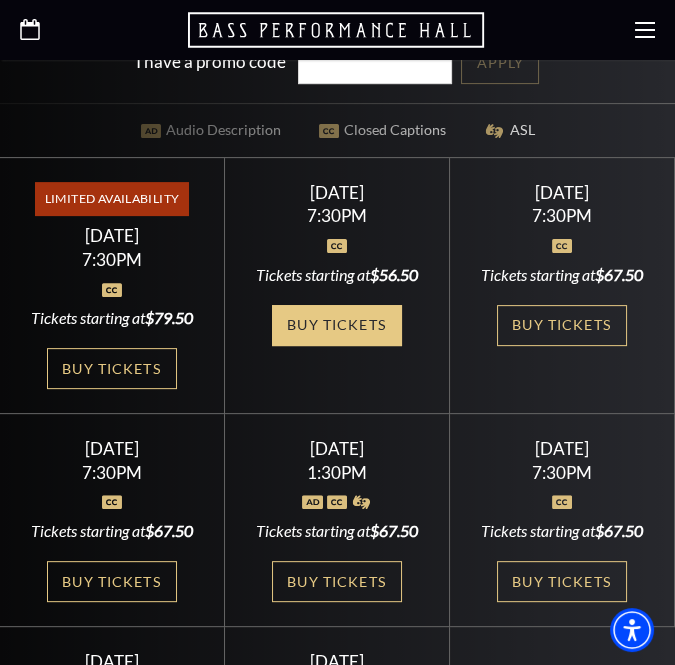 click on "Buy Tickets" at bounding box center (337, 325) 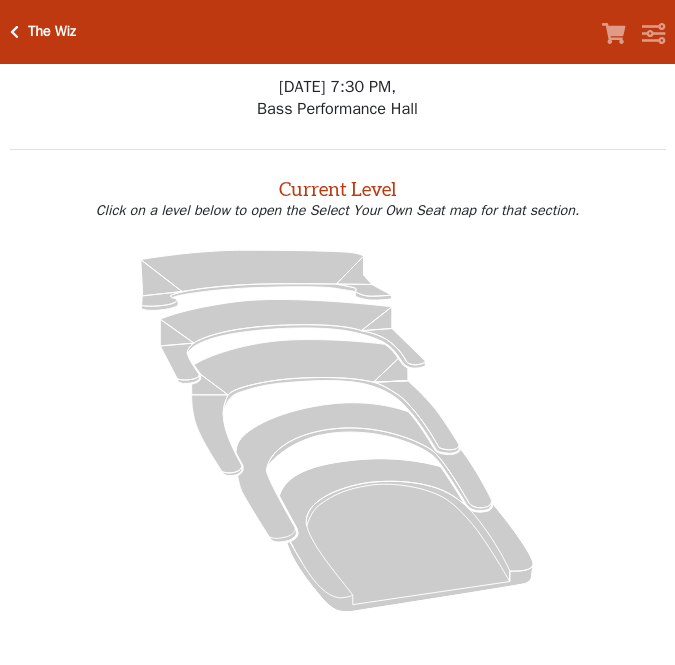 scroll, scrollTop: 0, scrollLeft: 0, axis: both 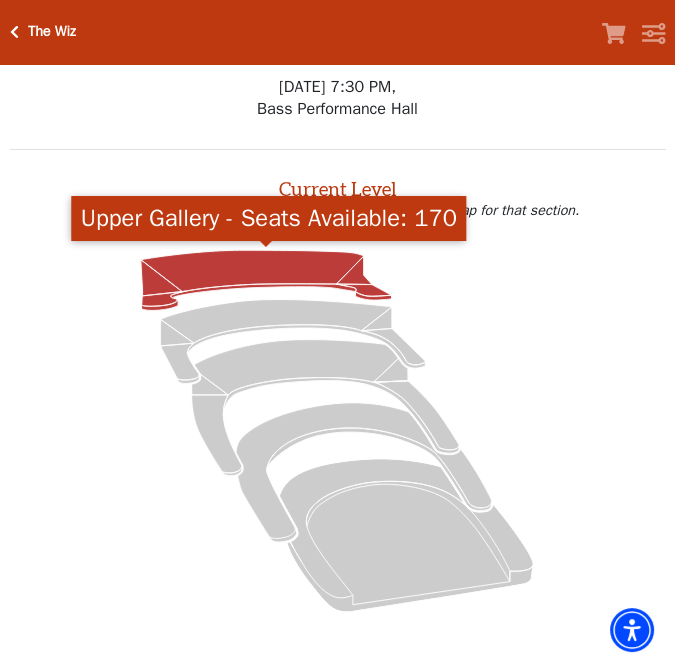 click 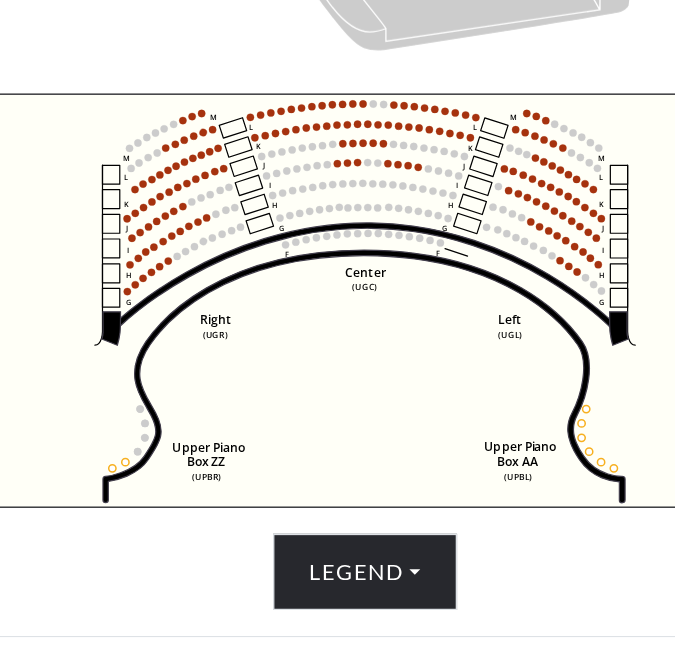 scroll, scrollTop: 500, scrollLeft: 0, axis: vertical 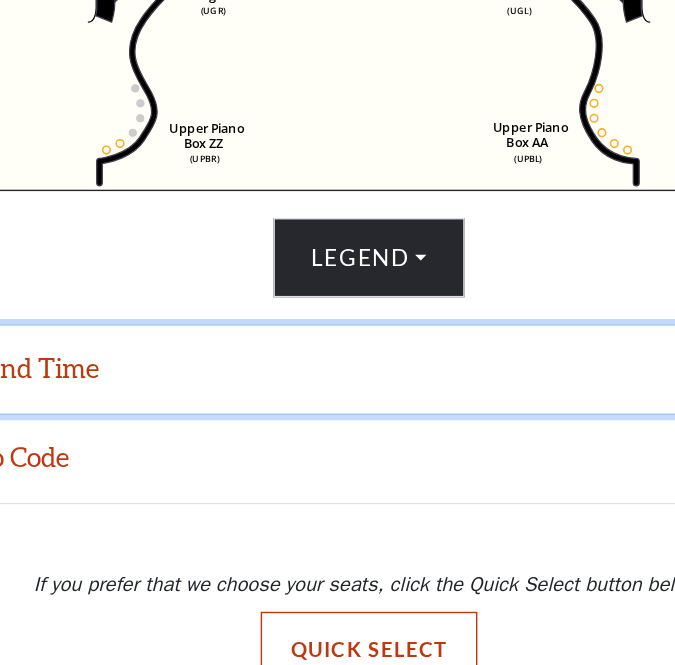 click on "Date and Time" at bounding box center [337, 456] 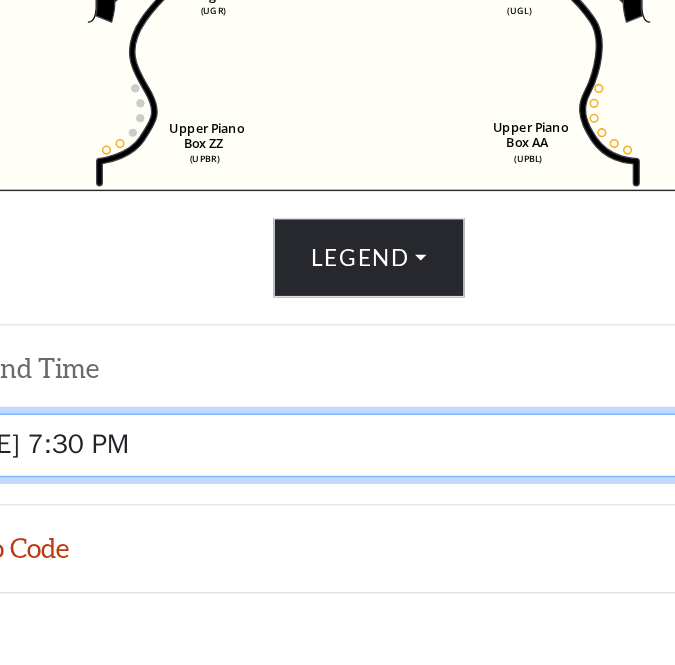 click on "Tuesday, July 15 at 7:30 PM Wednesday, July 16 at 7:30 PM Thursday, July 17 at 7:30 PM Friday, July 18 at 7:30 PM Saturday, July 19 at 1:30 PM Saturday, July 19 at 7:30 PM Sunday, July 20 at 1:30 PM Sunday, July 20 at 6:30 PM" at bounding box center (338, 509) 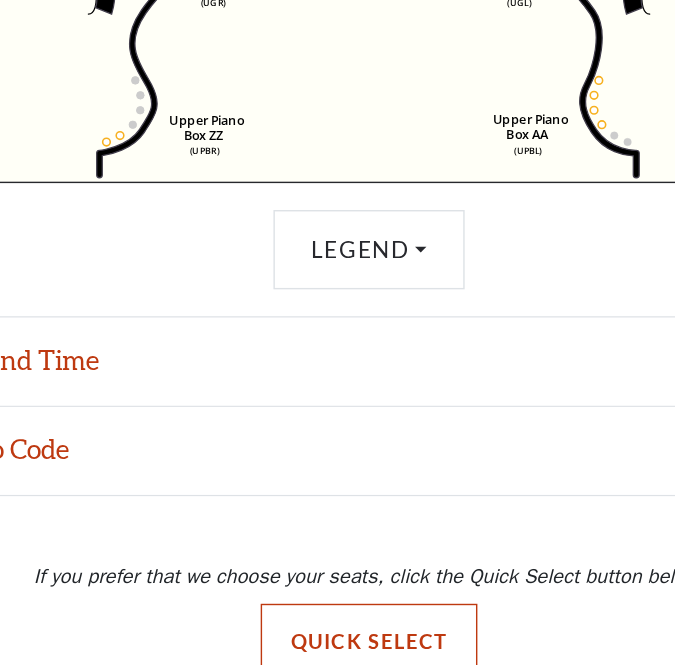 scroll, scrollTop: 682, scrollLeft: 0, axis: vertical 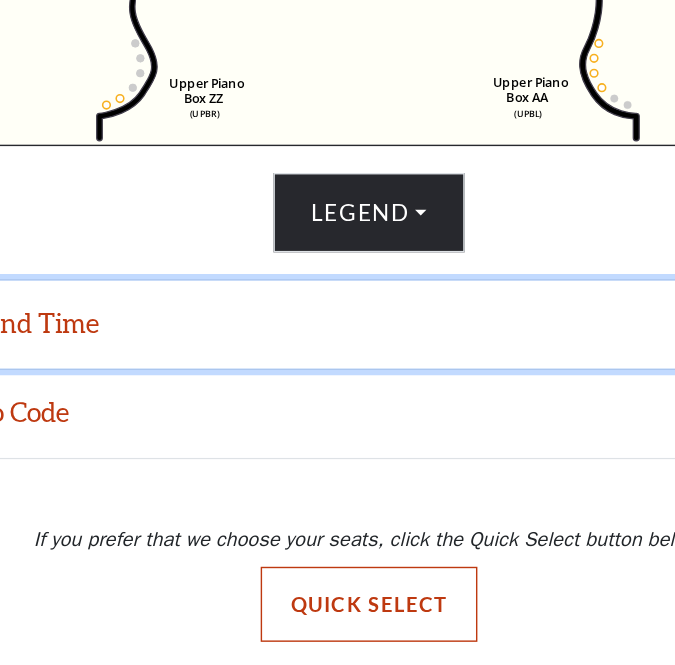 click on "Date and Time" at bounding box center (337, 424) 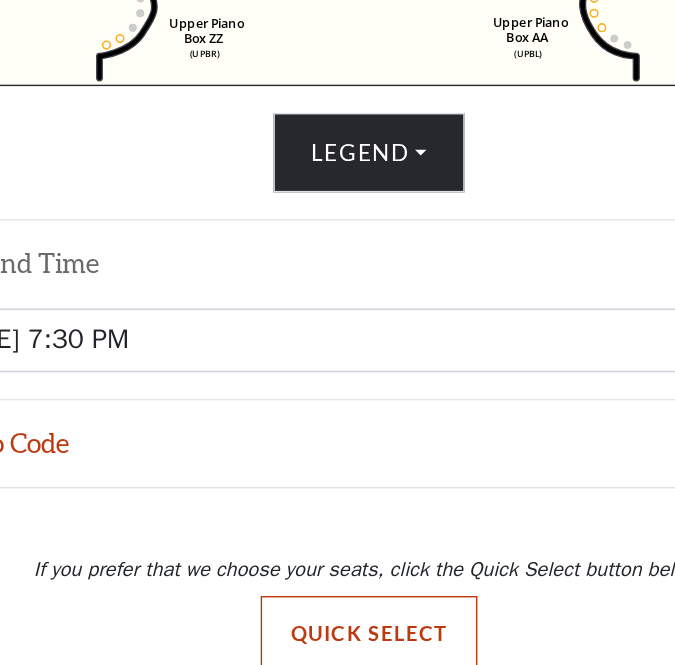 scroll, scrollTop: 745, scrollLeft: 0, axis: vertical 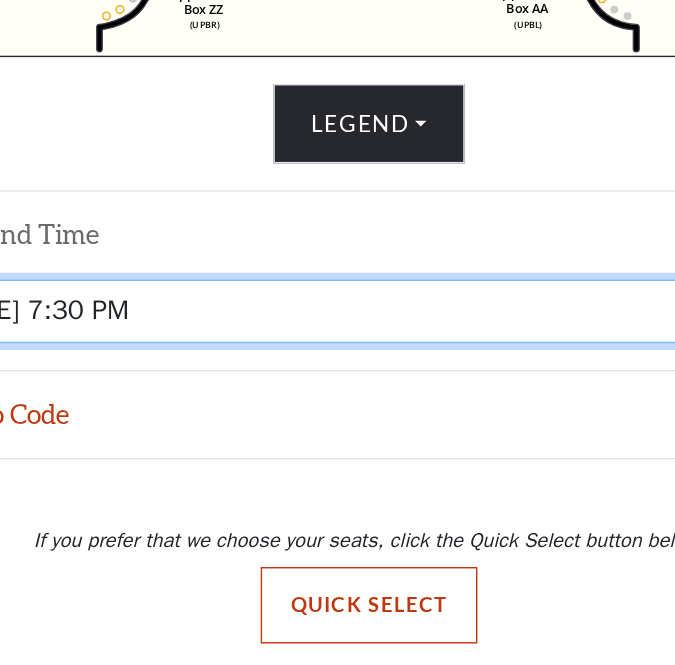 click on "Tuesday, July 15 at 7:30 PM Wednesday, July 16 at 7:30 PM Thursday, July 17 at 7:30 PM Friday, July 18 at 7:30 PM Saturday, July 19 at 1:30 PM Saturday, July 19 at 7:30 PM Sunday, July 20 at 1:30 PM Sunday, July 20 at 6:30 PM" at bounding box center [338, 414] 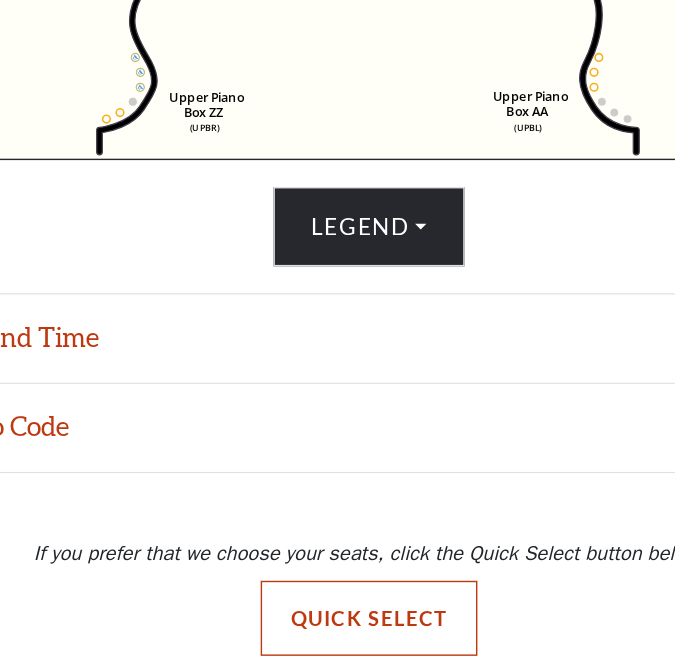 scroll, scrollTop: 674, scrollLeft: 0, axis: vertical 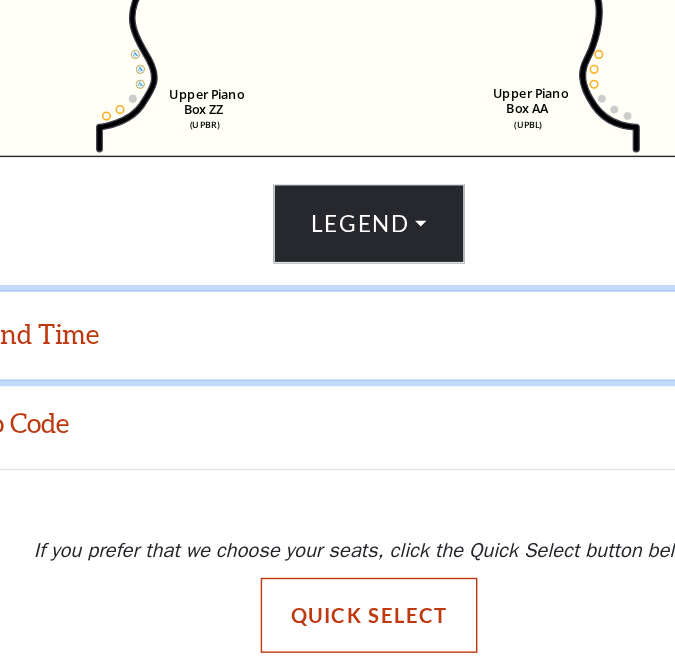 click on "Date and Time" at bounding box center (337, 432) 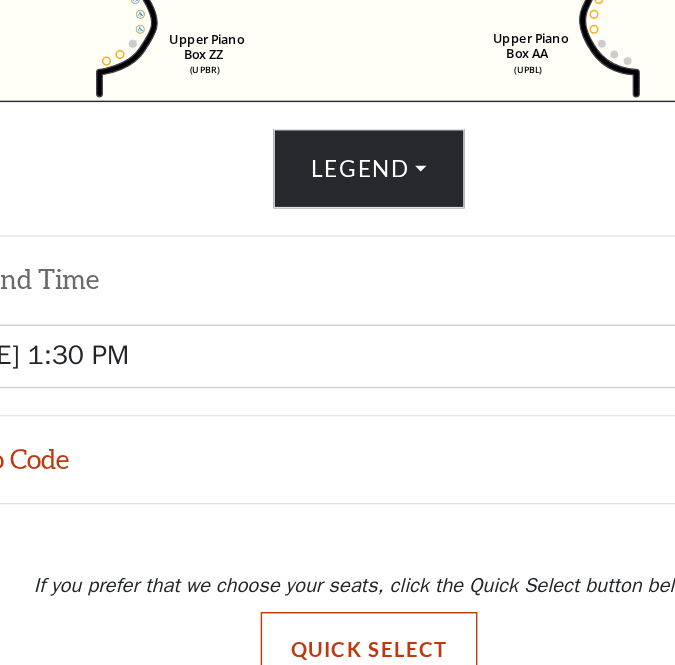 scroll, scrollTop: 745, scrollLeft: 0, axis: vertical 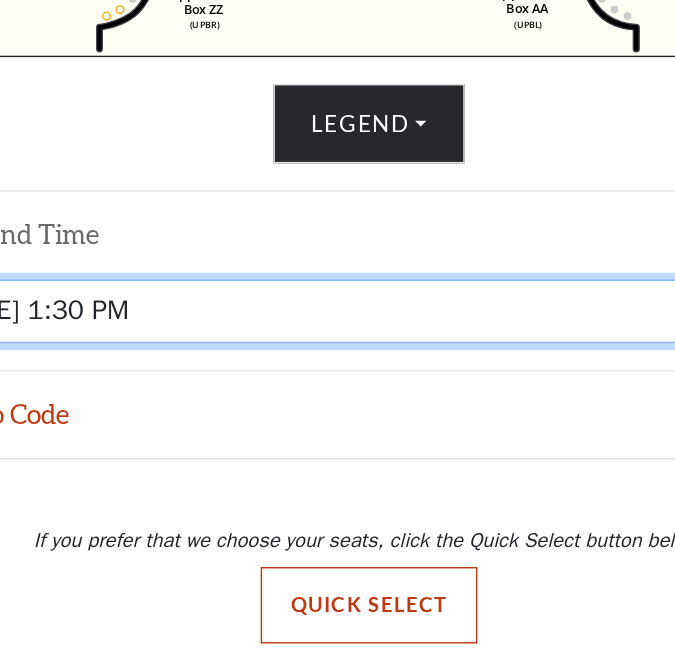 click on "Tuesday, July 15 at 7:30 PM Wednesday, July 16 at 7:30 PM Thursday, July 17 at 7:30 PM Friday, July 18 at 7:30 PM Saturday, July 19 at 1:30 PM Saturday, July 19 at 7:30 PM Sunday, July 20 at 1:30 PM Sunday, July 20 at 6:30 PM" at bounding box center [338, 414] 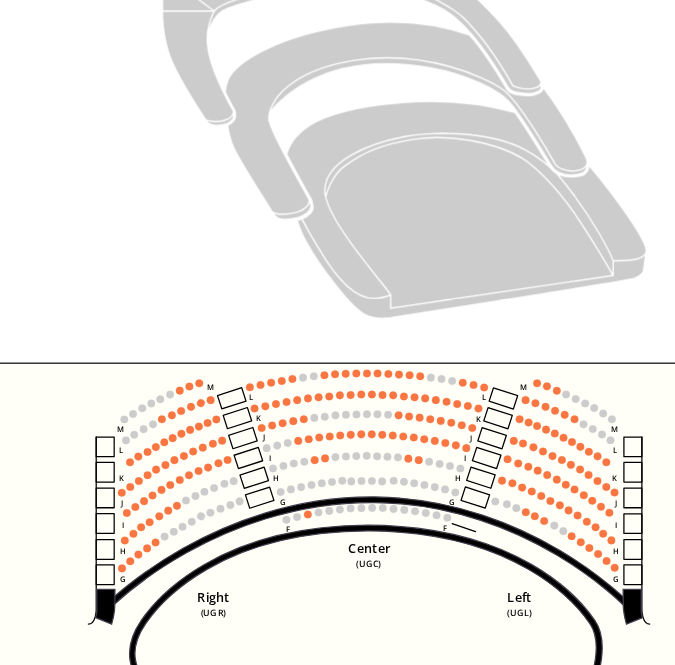 scroll, scrollTop: 375, scrollLeft: 0, axis: vertical 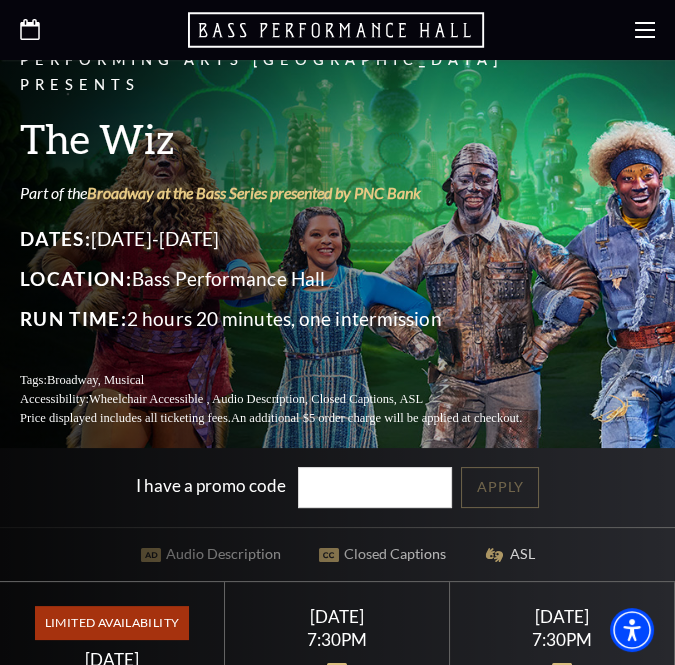 click 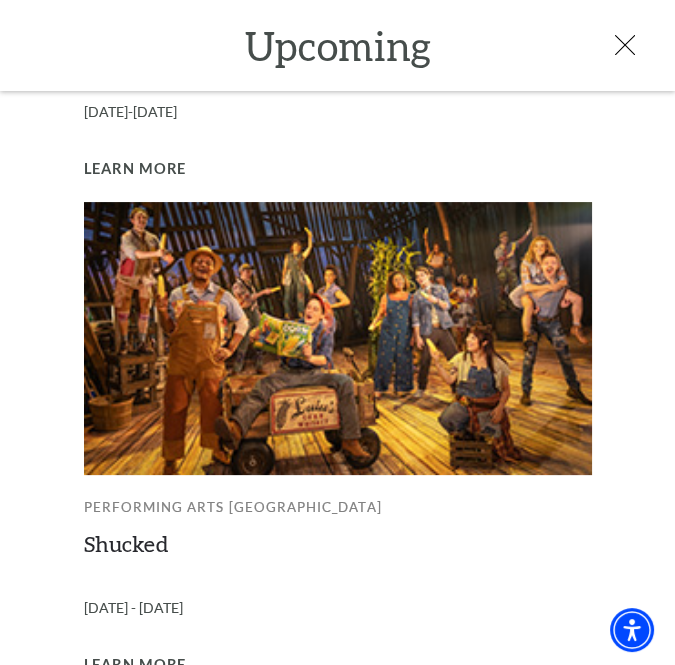 scroll, scrollTop: 636, scrollLeft: 0, axis: vertical 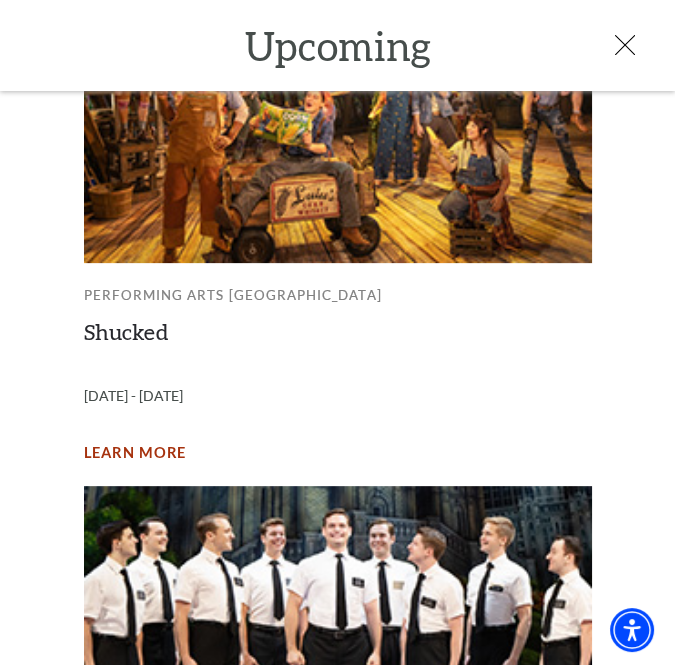 click on "Learn More" at bounding box center (135, 453) 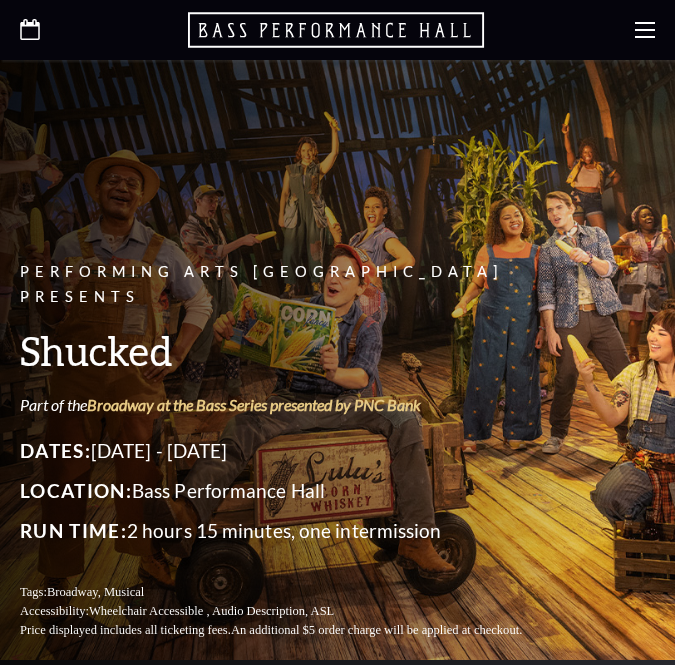 scroll, scrollTop: 0, scrollLeft: 0, axis: both 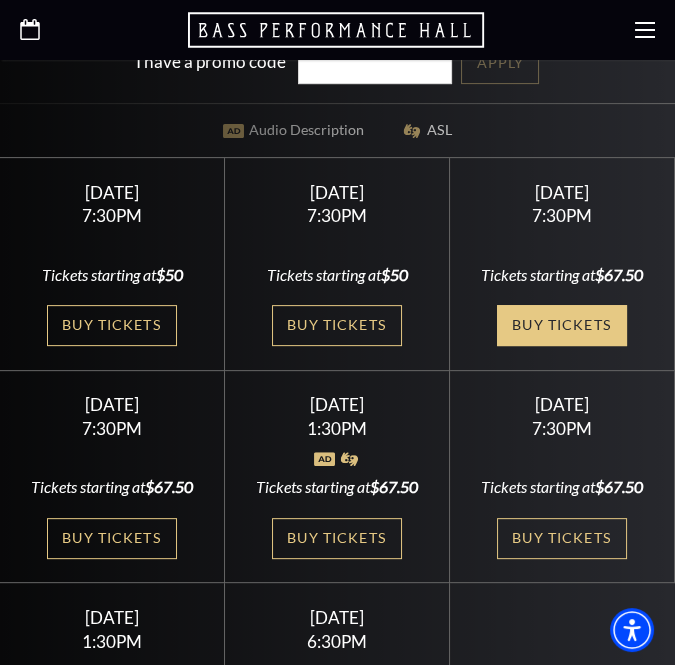 click on "Buy Tickets" at bounding box center (562, 325) 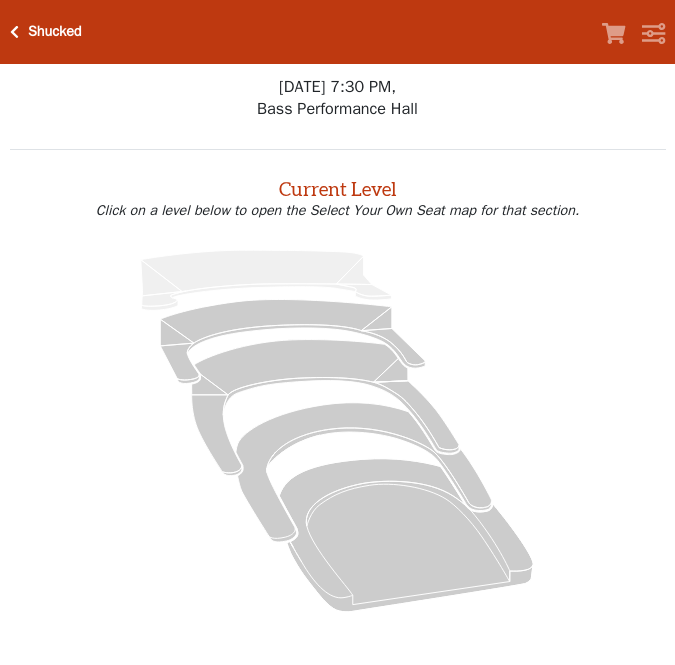 scroll, scrollTop: 0, scrollLeft: 0, axis: both 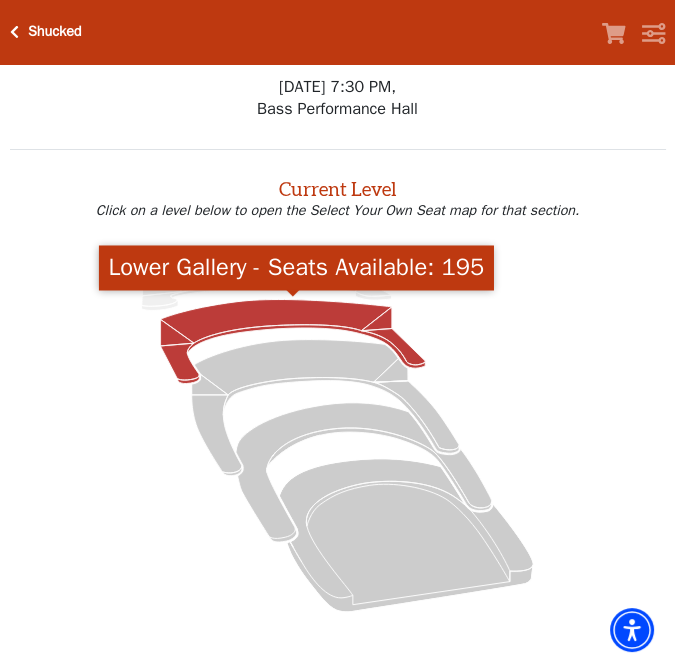 click 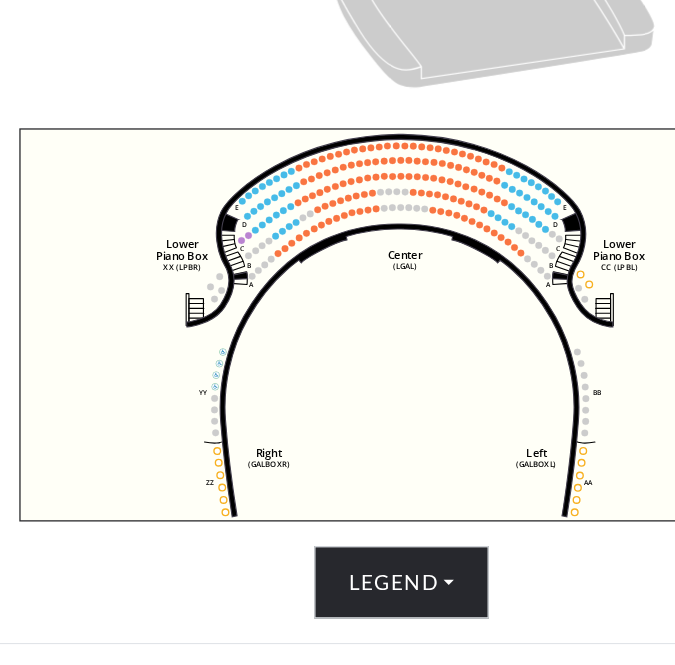 scroll, scrollTop: 500, scrollLeft: 0, axis: vertical 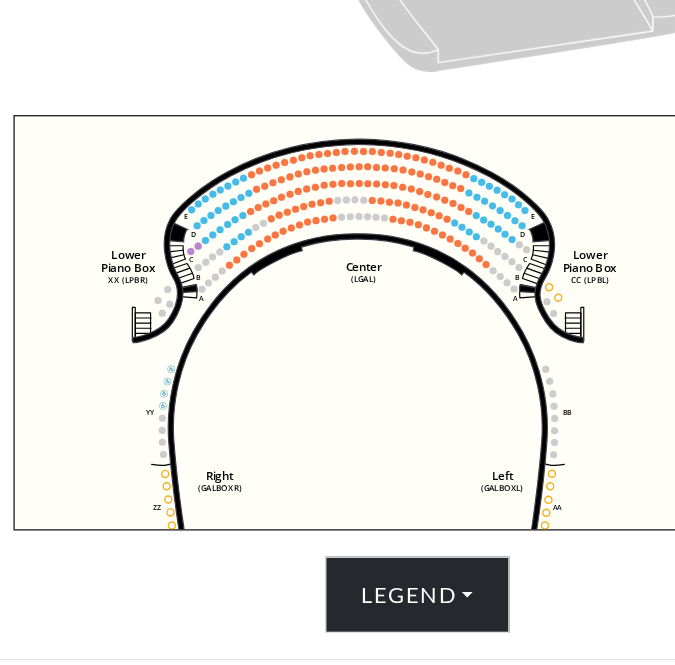 drag, startPoint x: 316, startPoint y: 358, endPoint x: 273, endPoint y: 372, distance: 45.221676 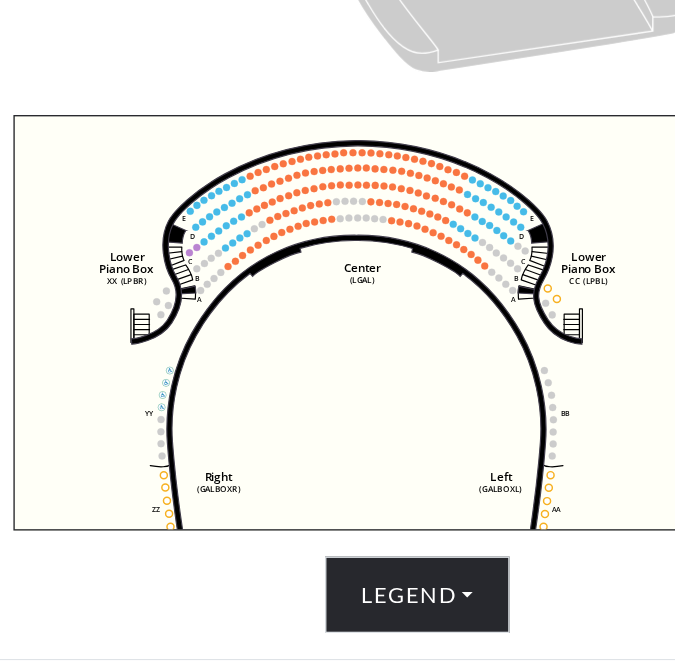 scroll, scrollTop: 568, scrollLeft: 0, axis: vertical 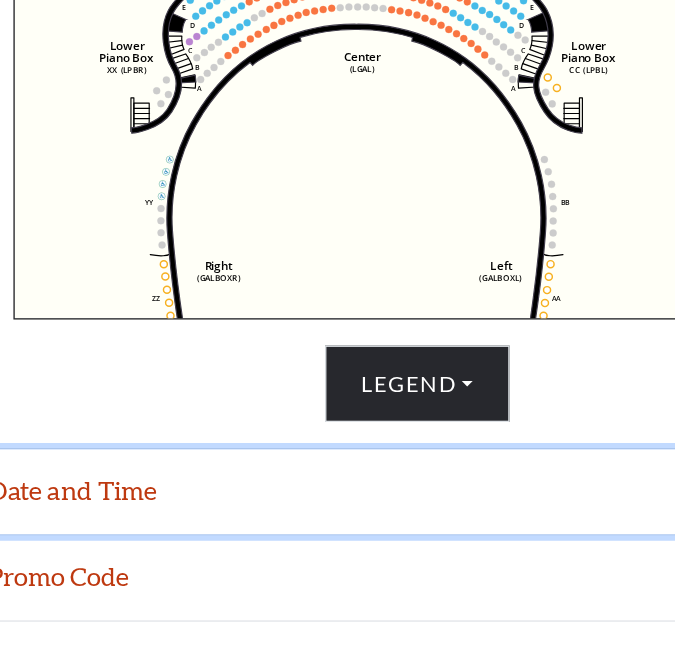 click on "Date and Time" at bounding box center [337, 538] 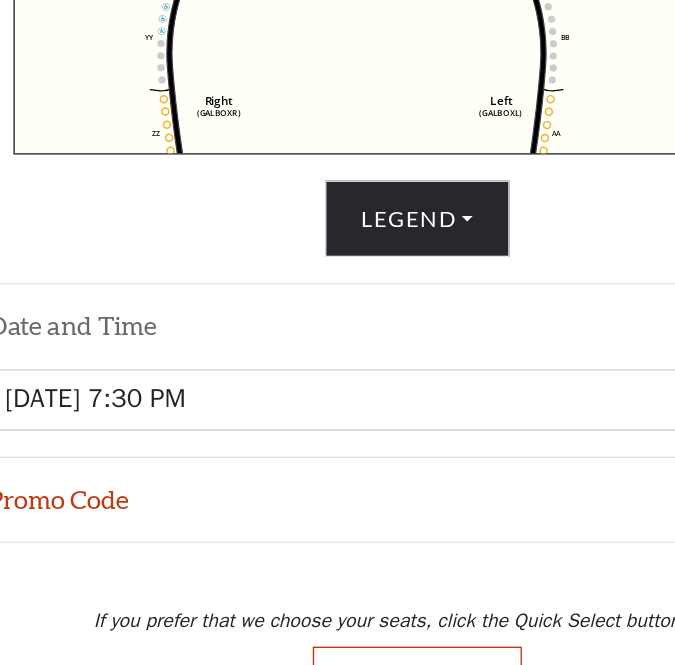 scroll, scrollTop: 723, scrollLeft: 0, axis: vertical 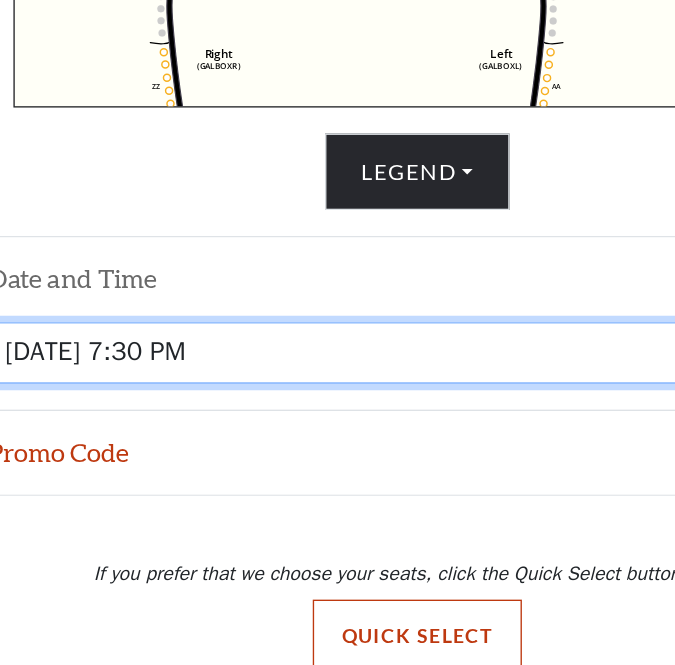 click on "Tuesday, July 29 at 7:30 PM Wednesday, July 30 at 7:30 PM Thursday, July 31 at 7:30 PM Friday, August 1 at 7:30 PM Saturday, August 2 at 1:30 PM Saturday, August 2 at 7:30 PM Sunday, August 3 at 1:30 PM Sunday, August 3 at 6:30 PM" at bounding box center (338, 436) 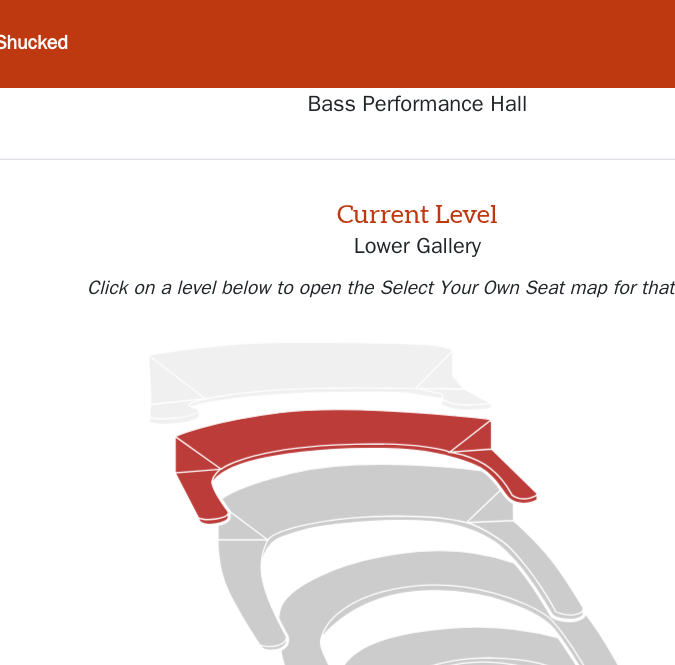scroll, scrollTop: 0, scrollLeft: 0, axis: both 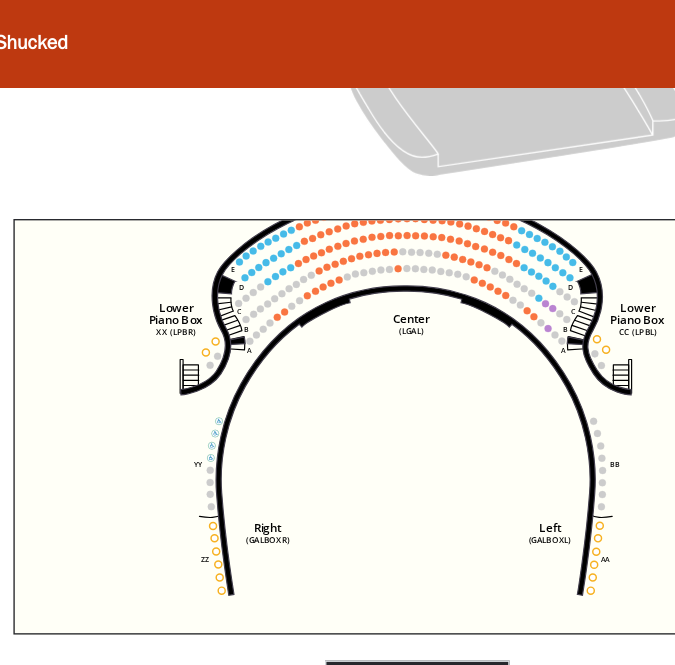 drag, startPoint x: 322, startPoint y: 348, endPoint x: 312, endPoint y: 332, distance: 18.867962 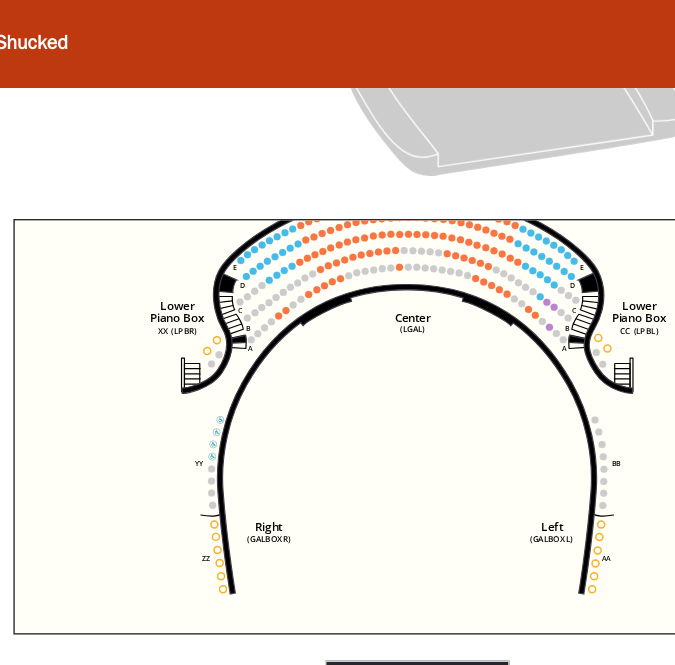 click on "Skip to main content Enable accessibility for low vision Open the accessibility menu
*{
pointer-events: fill;
}
Shucked   Your Tickets       Filters     Choose Your Own Seats
Friday, August 1 at 7:30 PM,
Bass Performance Hall
Filters / Cart" 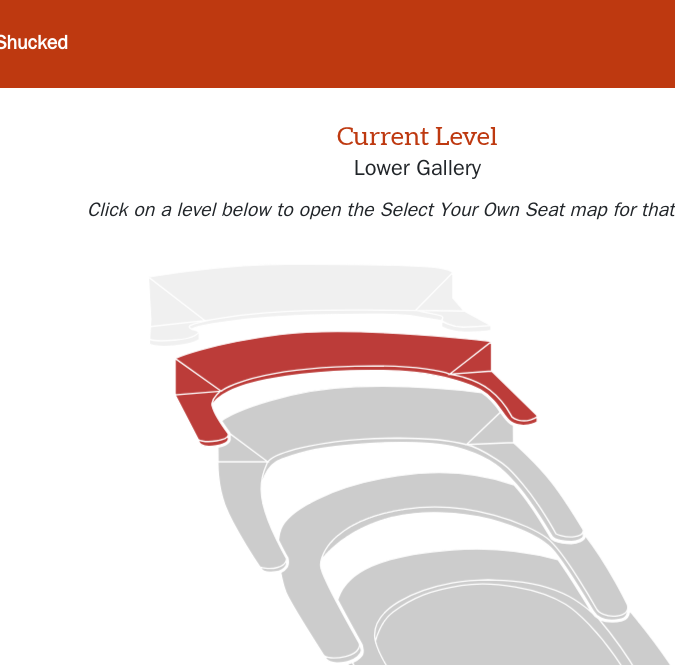 scroll, scrollTop: 90, scrollLeft: 0, axis: vertical 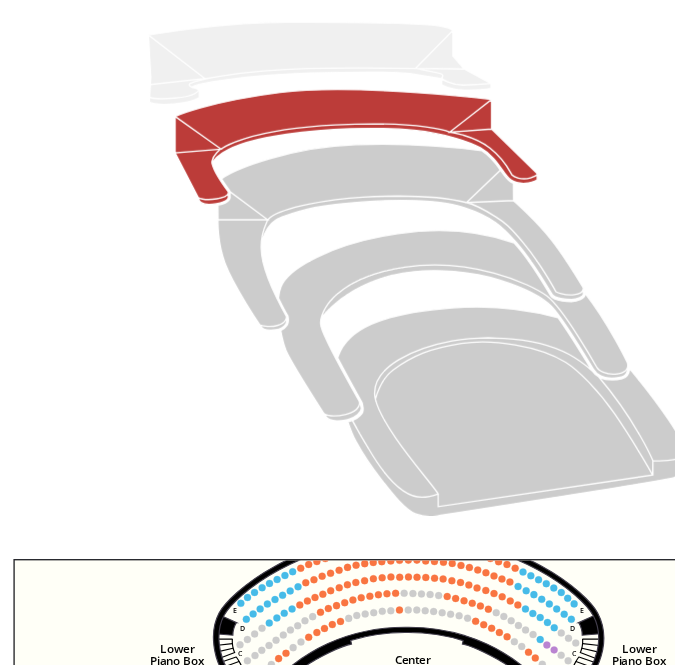 drag, startPoint x: 197, startPoint y: 511, endPoint x: 181, endPoint y: 479, distance: 35.77709 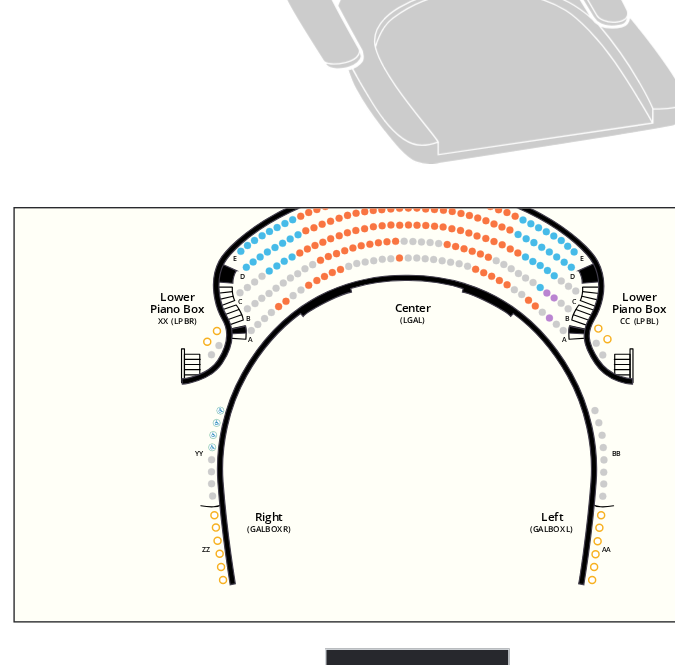 scroll, scrollTop: 384, scrollLeft: 0, axis: vertical 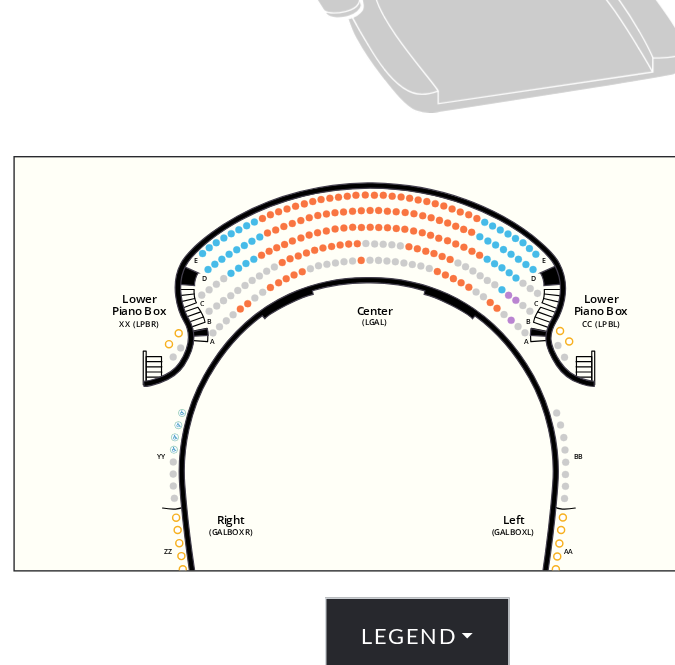 drag, startPoint x: 338, startPoint y: 436, endPoint x: 309, endPoint y: 474, distance: 47.801674 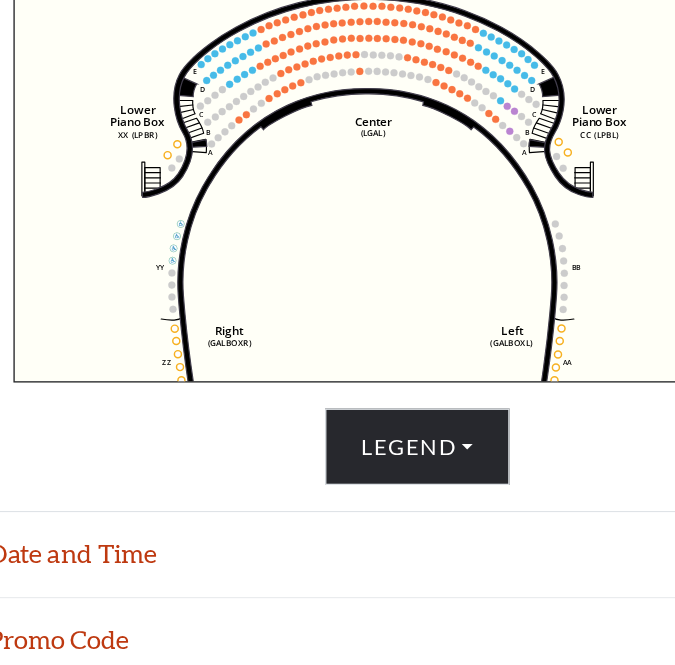 scroll, scrollTop: 682, scrollLeft: 0, axis: vertical 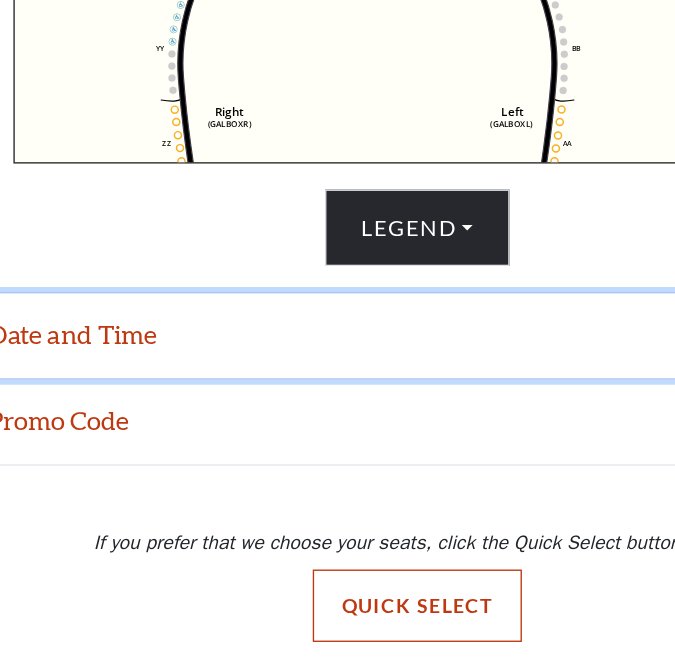 click on "Date and Time" at bounding box center [337, 424] 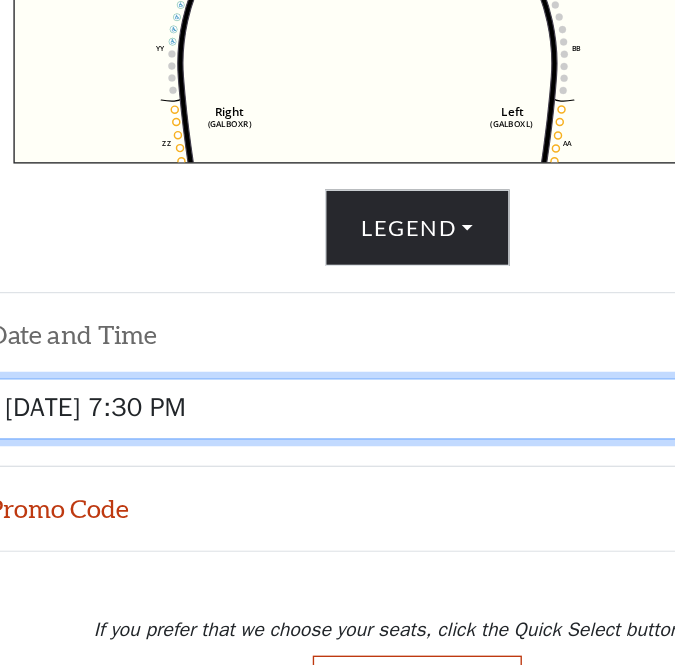 click on "Tuesday, July 29 at 7:30 PM Wednesday, July 30 at 7:30 PM Thursday, July 31 at 7:30 PM Friday, August 1 at 7:30 PM Saturday, August 2 at 1:30 PM Saturday, August 2 at 7:30 PM Sunday, August 3 at 1:30 PM Sunday, August 3 at 6:30 PM" at bounding box center (338, 477) 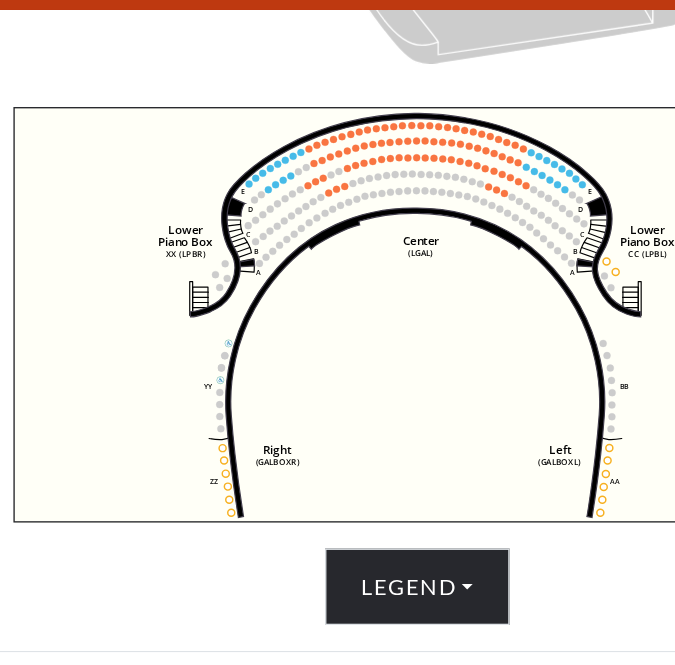 scroll, scrollTop: 541, scrollLeft: 0, axis: vertical 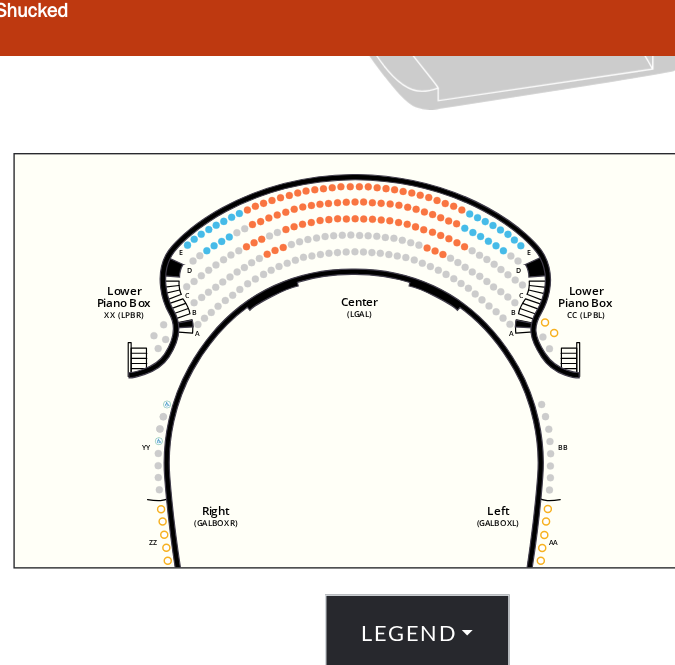 drag, startPoint x: 305, startPoint y: 308, endPoint x: 260, endPoint y: 319, distance: 46.32494 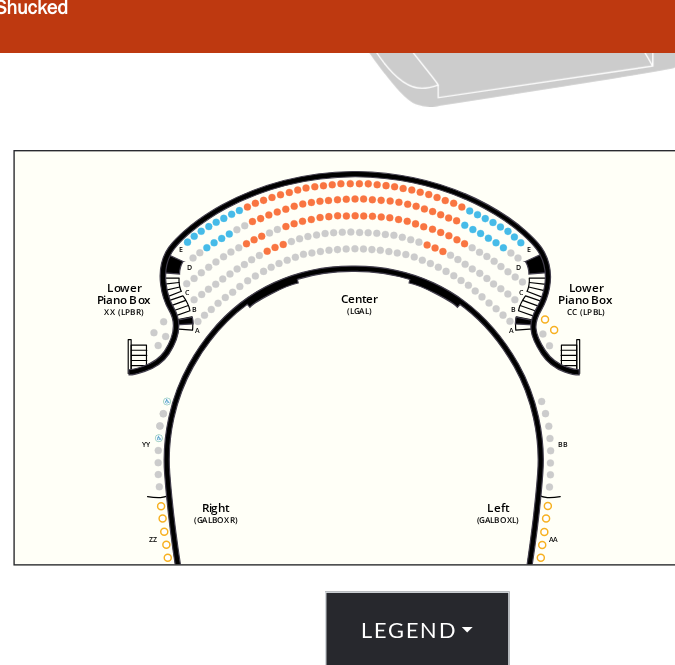 scroll, scrollTop: 541, scrollLeft: 0, axis: vertical 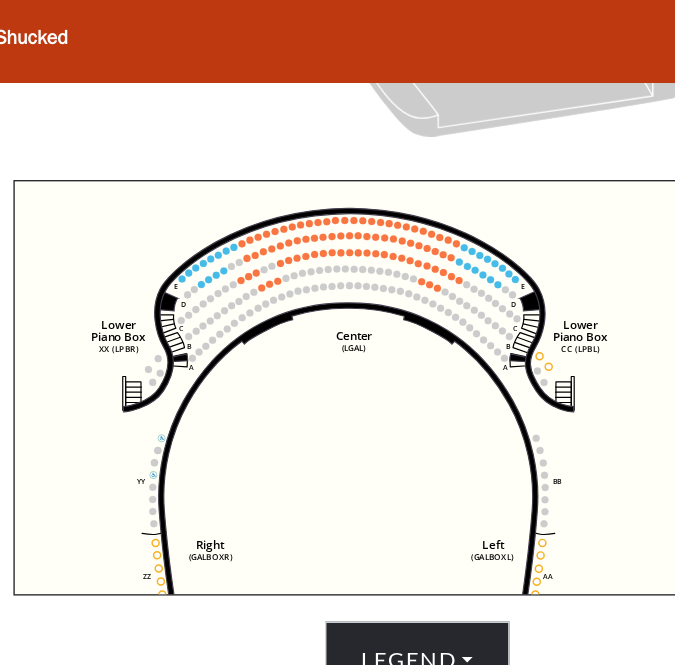 click on "Right   (GALBOXR)   E   D   C   B   A   E   D   C   B   A   YY   ZZ   Left   (GALBOXL)   BB   AA   Center   Lower   Piano Box   (LGAL)   CC (LPBL)   Lower   Piano Box   XX (LPBR)" 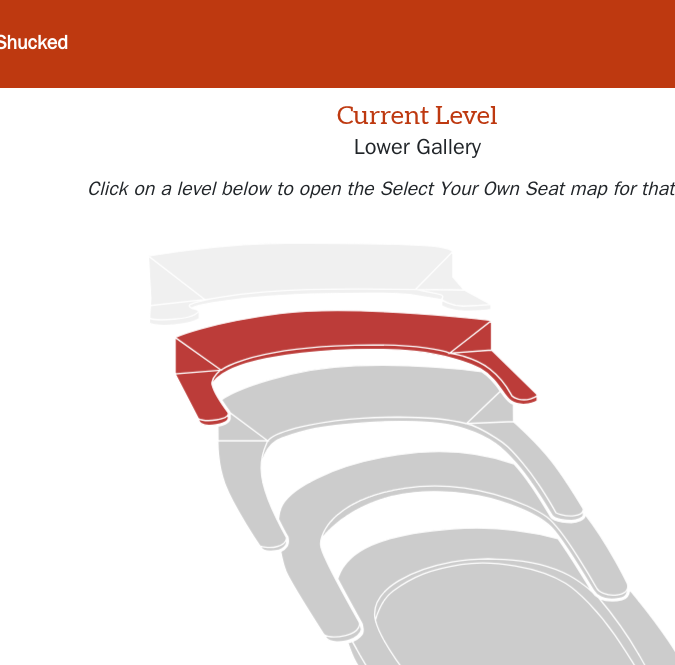 scroll, scrollTop: 80, scrollLeft: 0, axis: vertical 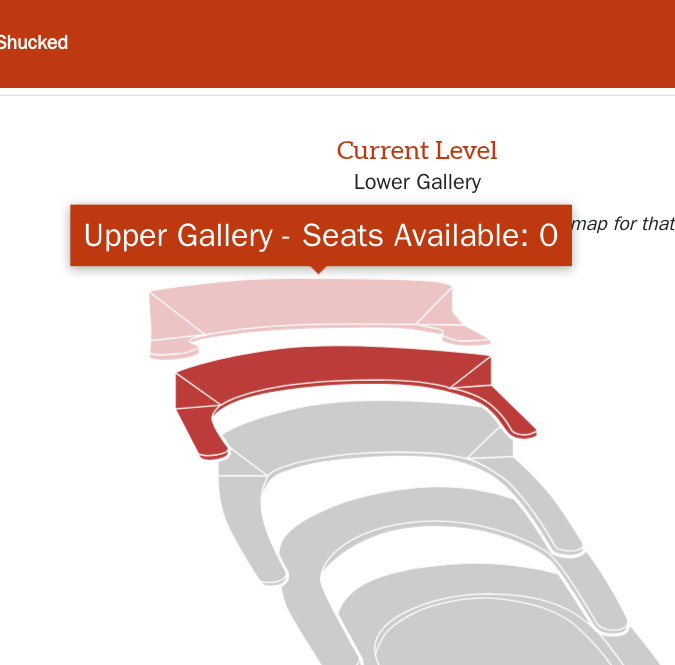 click 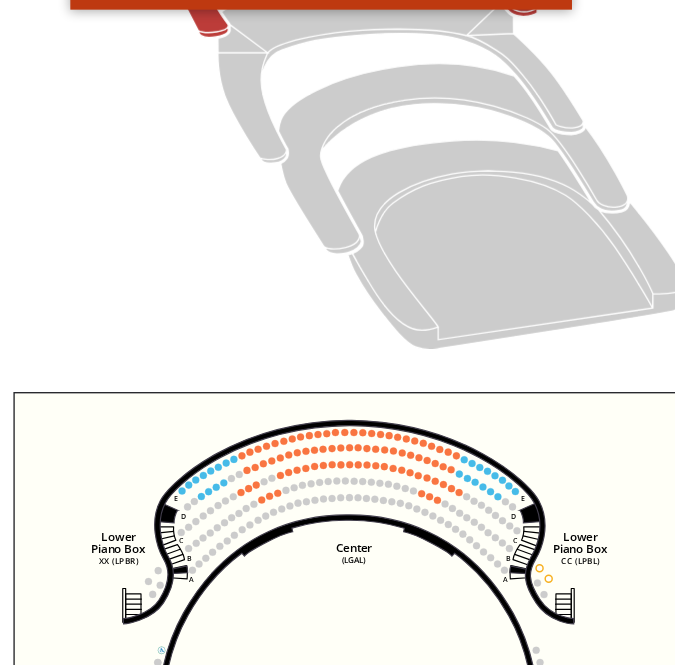 scroll, scrollTop: 211, scrollLeft: 0, axis: vertical 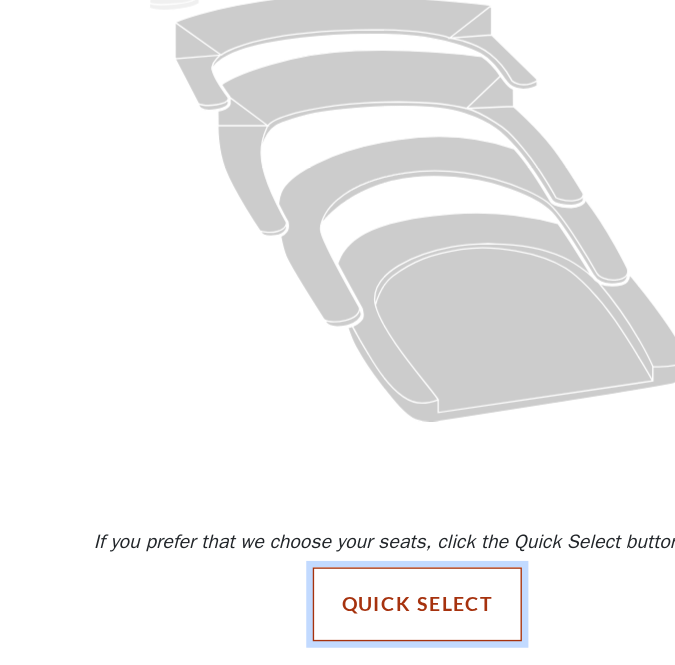 click on "Quick Select" at bounding box center [337, 620] 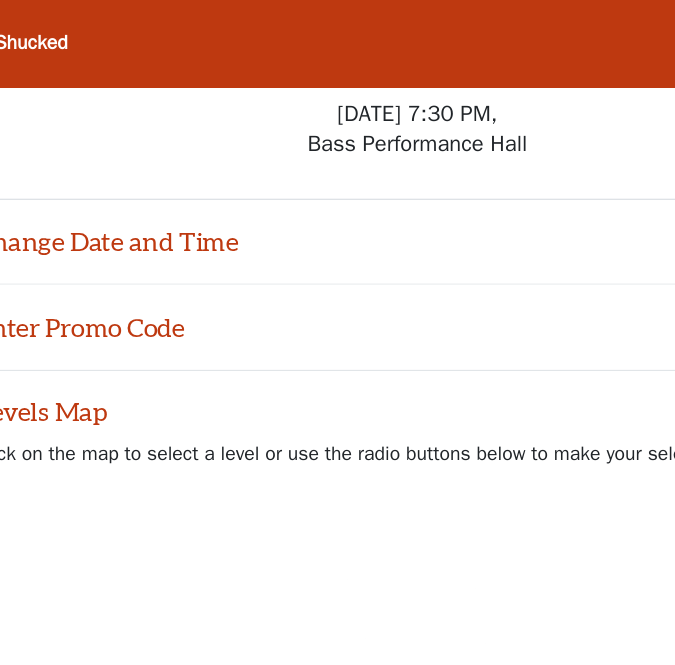 scroll, scrollTop: 0, scrollLeft: 0, axis: both 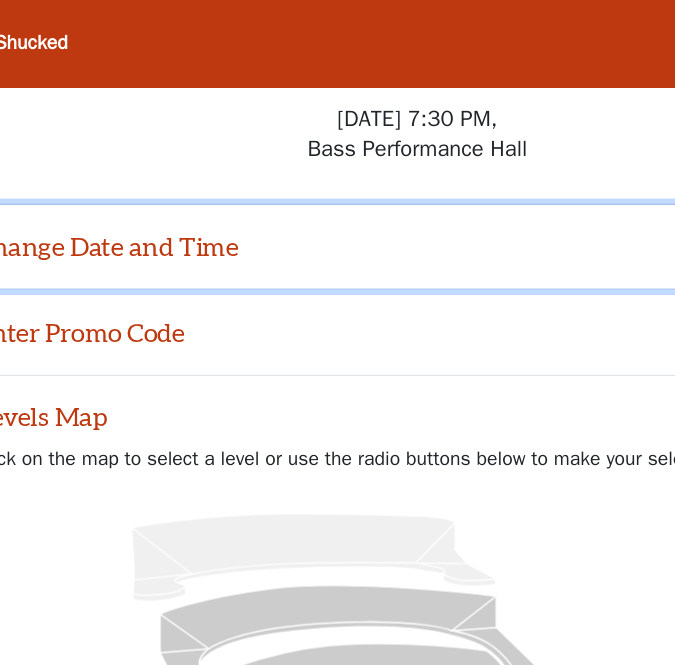 click on "Change Date and Time" at bounding box center (337, 181) 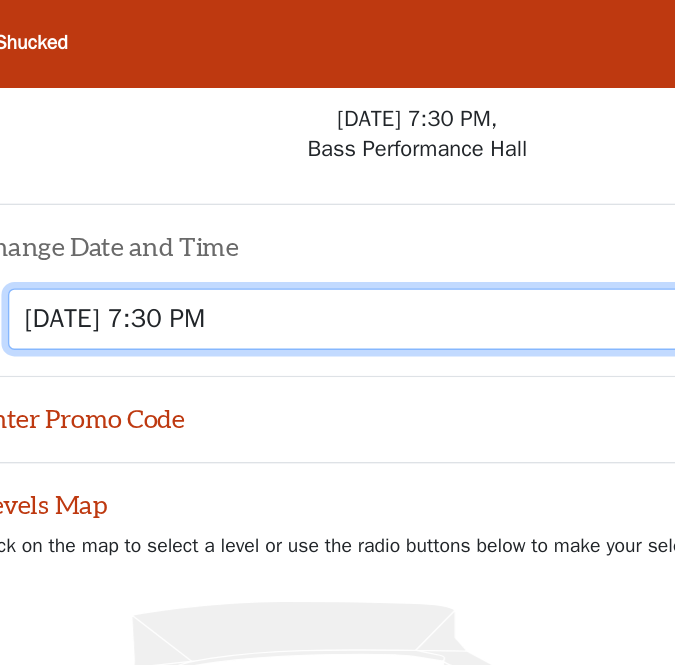 click on "[DATE] 7:30 PM [DATE] 7:30 PM [DATE] 7:30 PM [DATE] 7:30 PM [DATE] 1:30 PM [DATE] 7:30 PM [DATE] 1:30 PM [DATE] 6:30 PM" at bounding box center [337, 233] 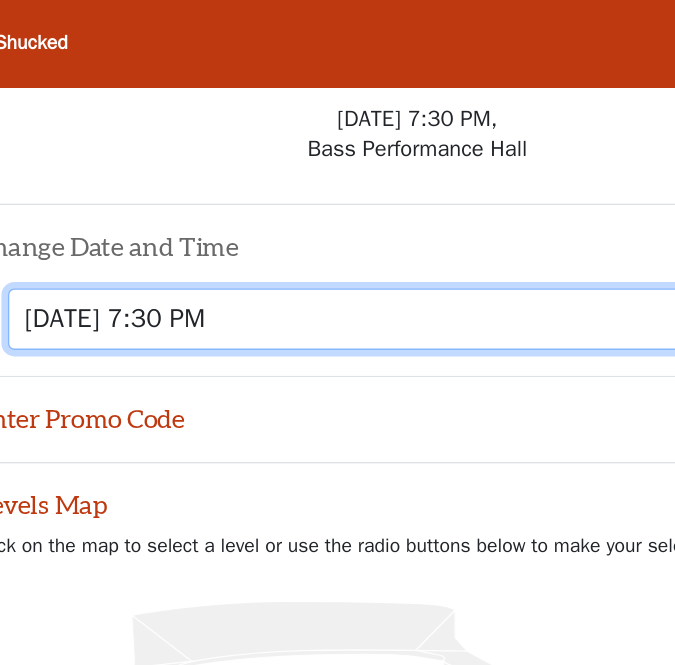 select on "5415" 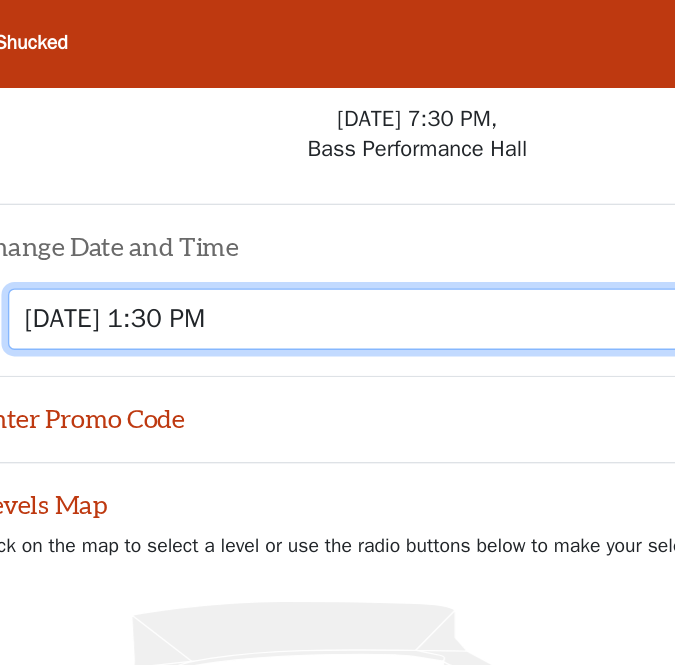 click on "[DATE] 7:30 PM [DATE] 7:30 PM [DATE] 7:30 PM [DATE] 7:30 PM [DATE] 1:30 PM [DATE] 7:30 PM [DATE] 1:30 PM [DATE] 6:30 PM" at bounding box center (337, 233) 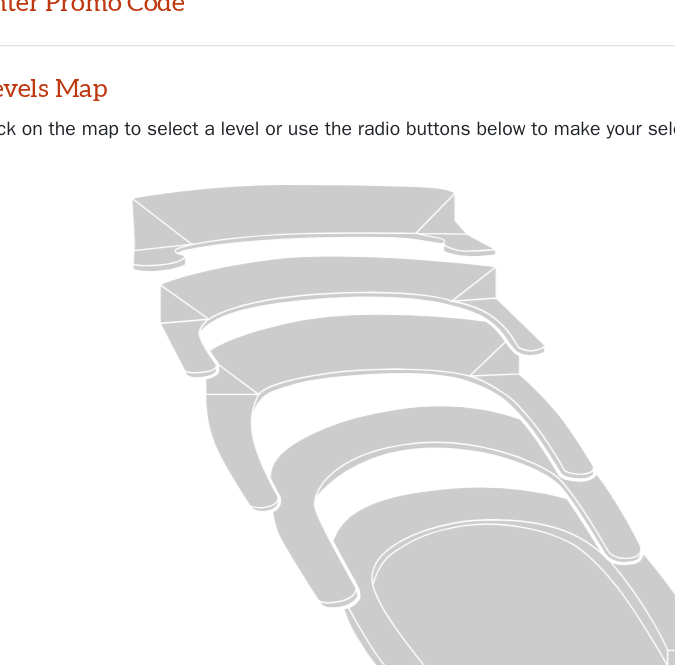 scroll, scrollTop: 154, scrollLeft: 0, axis: vertical 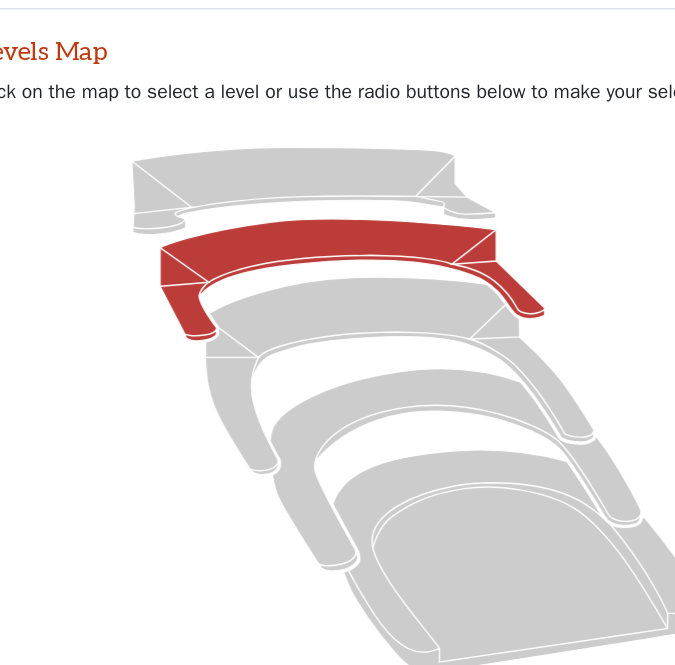 click 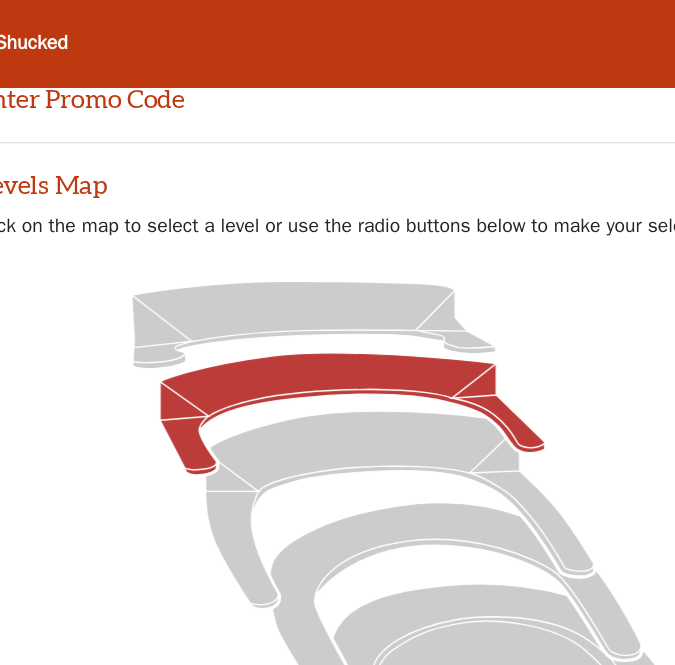 scroll, scrollTop: 130, scrollLeft: 0, axis: vertical 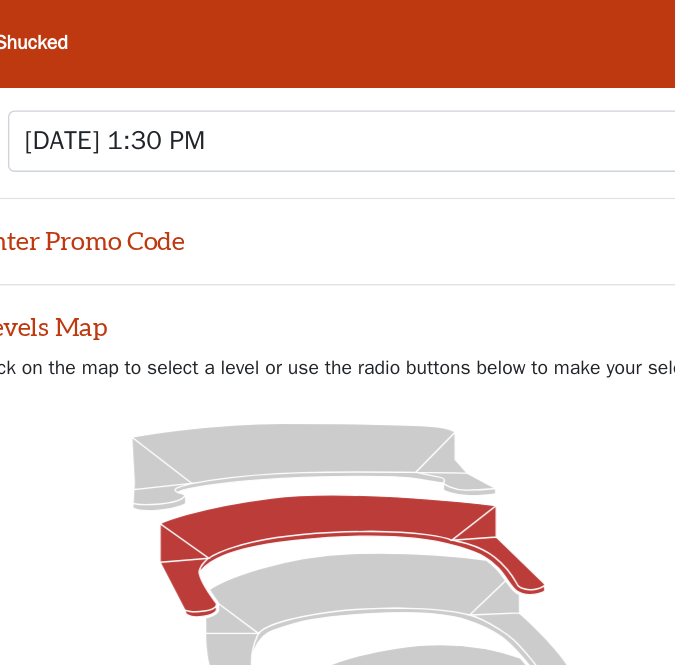 click 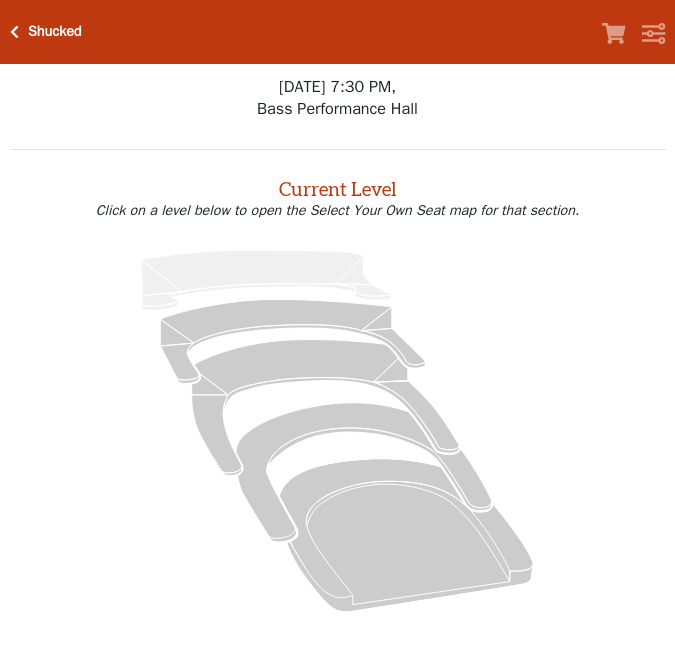 scroll, scrollTop: 0, scrollLeft: 0, axis: both 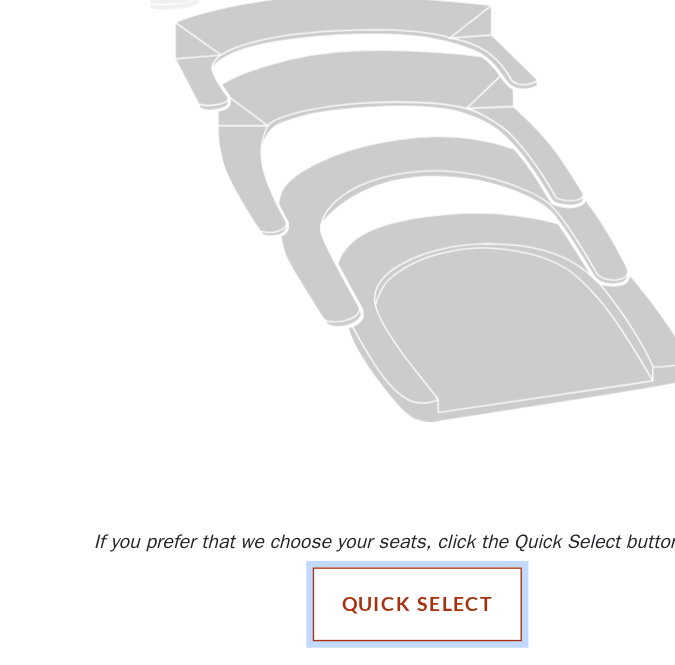 click on "Quick Select" at bounding box center (337, 620) 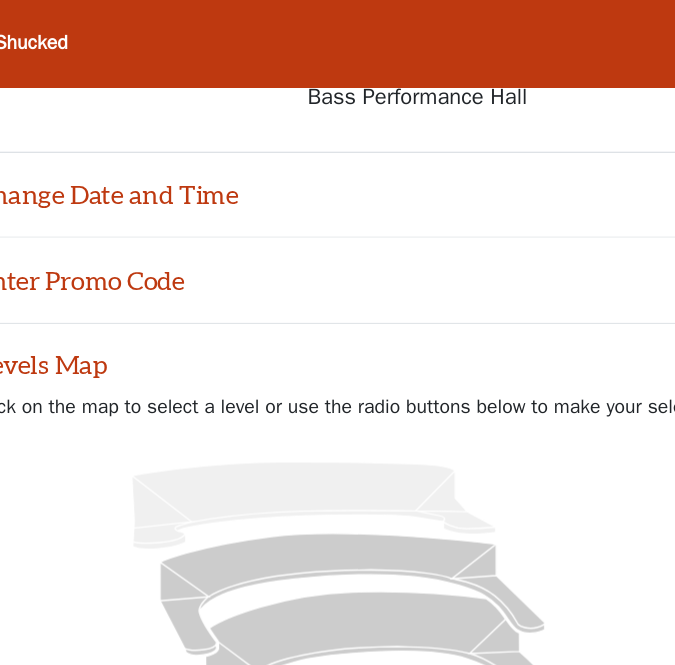 scroll, scrollTop: 0, scrollLeft: 0, axis: both 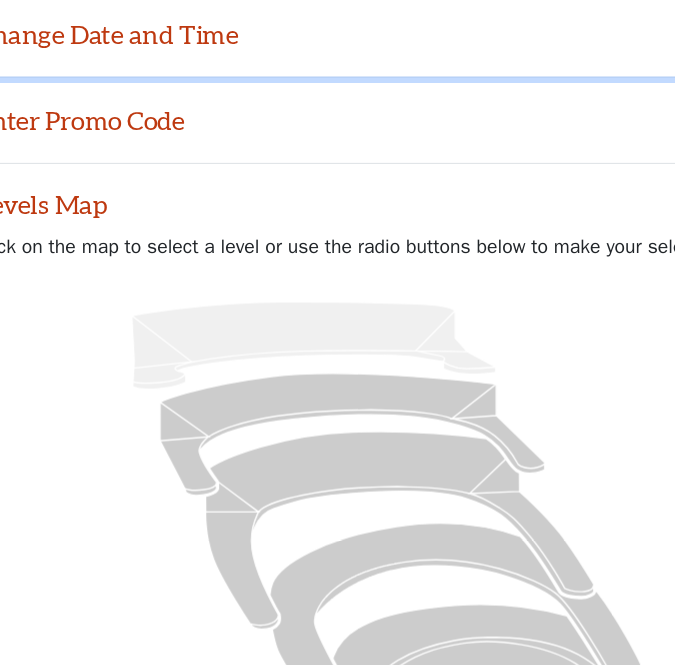 click on "Change Date and Time" at bounding box center (337, 181) 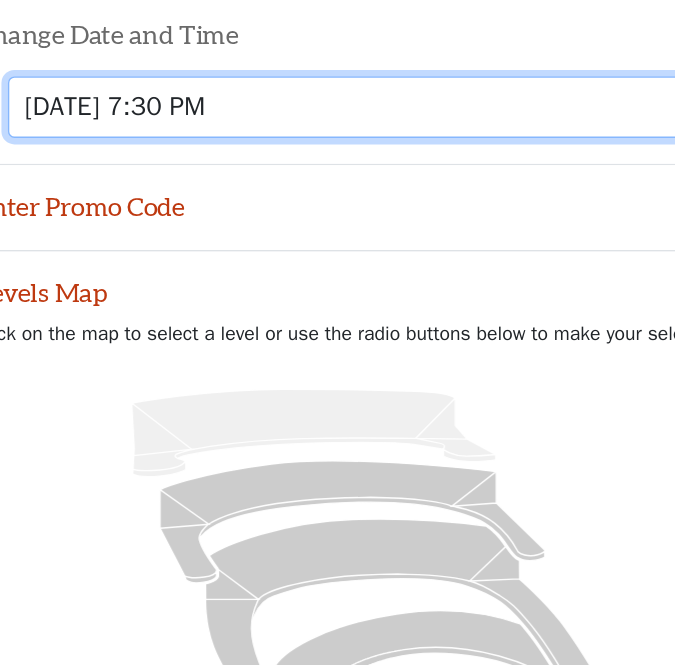 drag, startPoint x: 317, startPoint y: 226, endPoint x: 319, endPoint y: 237, distance: 11.18034 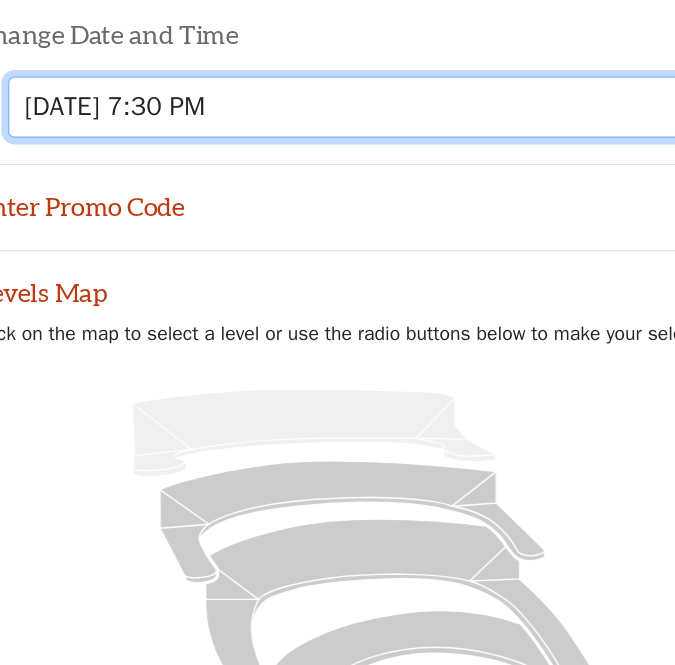 select on "5415" 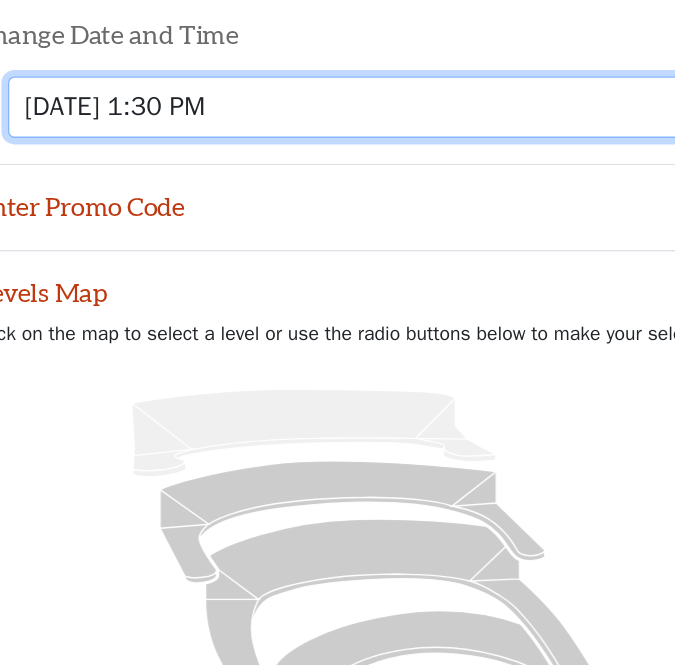 click on "Tuesday, July 29 at 7:30 PM Wednesday, July 30 at 7:30 PM Thursday, July 31 at 7:30 PM Friday, August 1 at 7:30 PM Saturday, August 2 at 1:30 PM Saturday, August 2 at 7:30 PM Sunday, August 3 at 1:30 PM Sunday, August 3 at 6:30 PM" at bounding box center [337, 233] 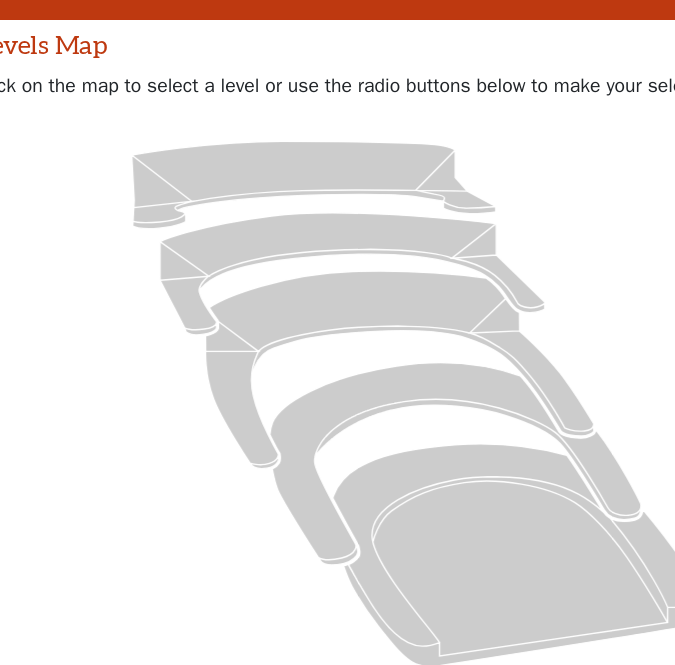 scroll, scrollTop: 287, scrollLeft: 0, axis: vertical 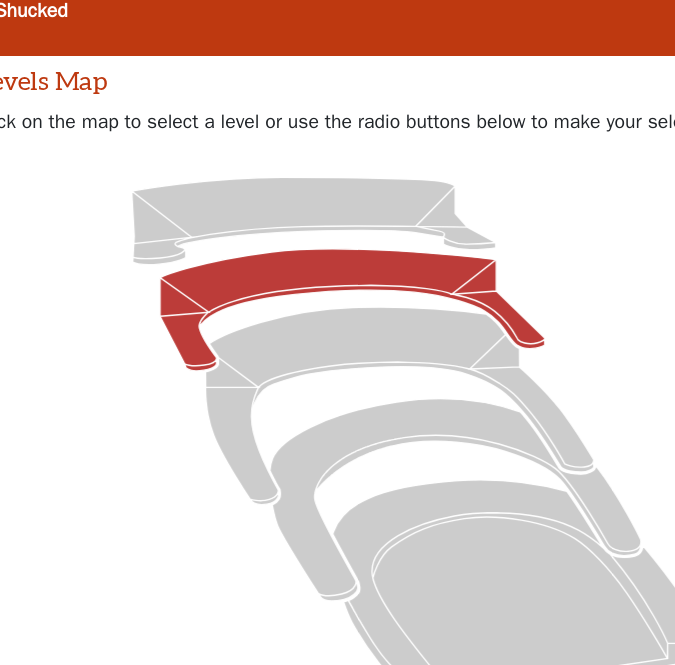 click 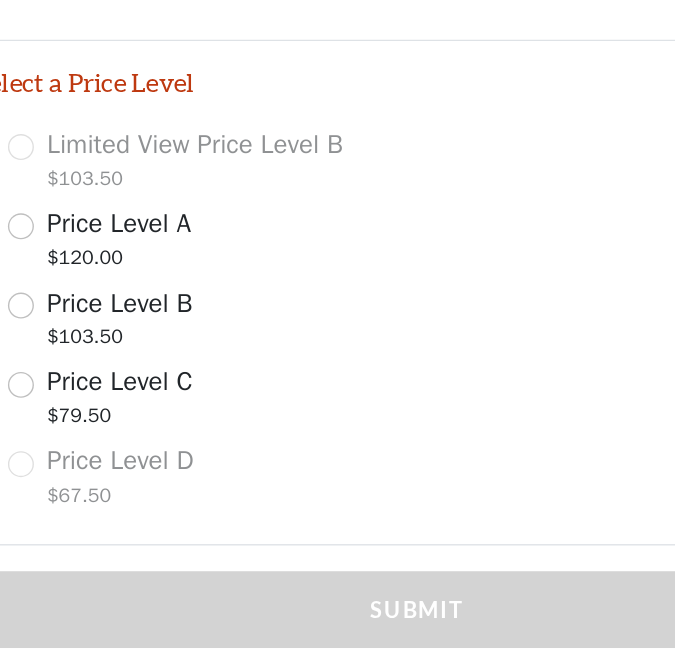 scroll, scrollTop: 1217, scrollLeft: 0, axis: vertical 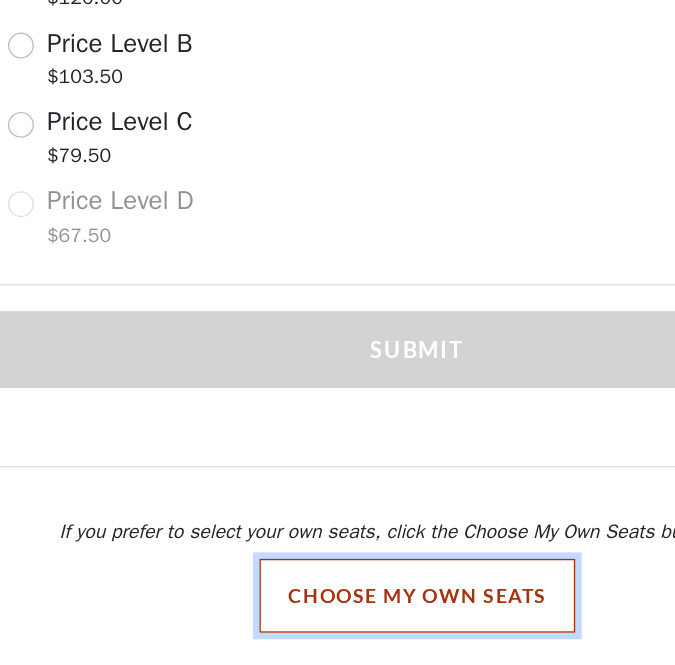 click on "Choose My Own Seats" at bounding box center [338, 614] 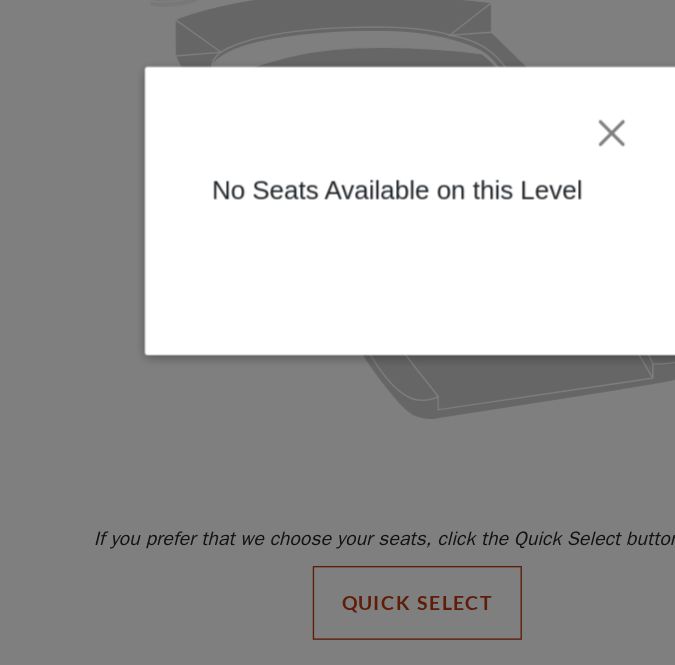 scroll, scrollTop: 0, scrollLeft: 0, axis: both 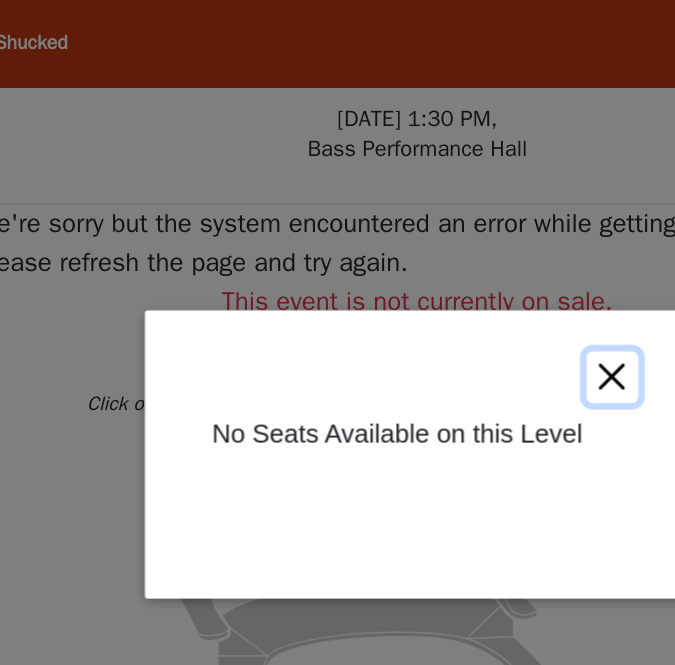 click at bounding box center (479, 276) 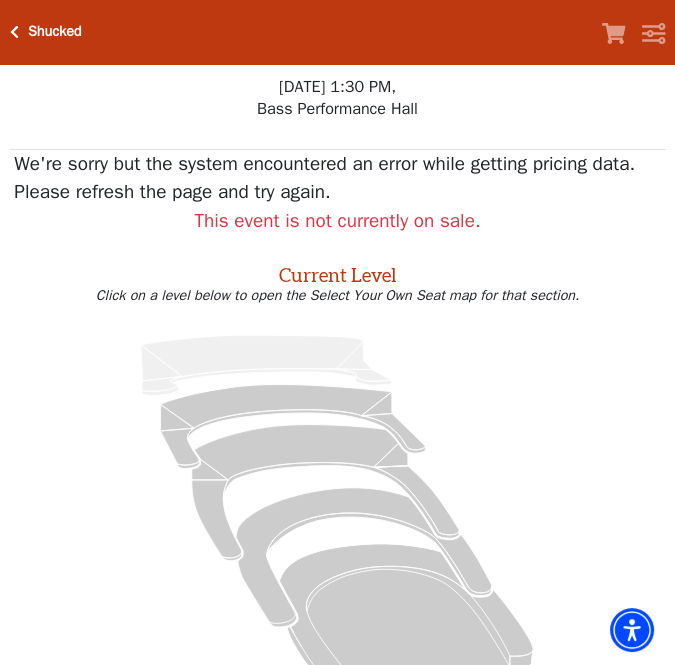 scroll, scrollTop: 210, scrollLeft: 0, axis: vertical 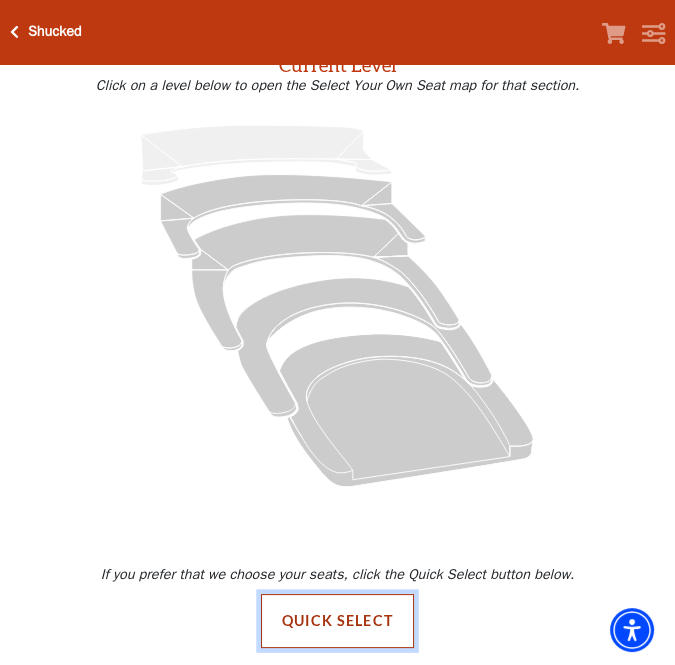 click on "Quick Select" at bounding box center [337, 621] 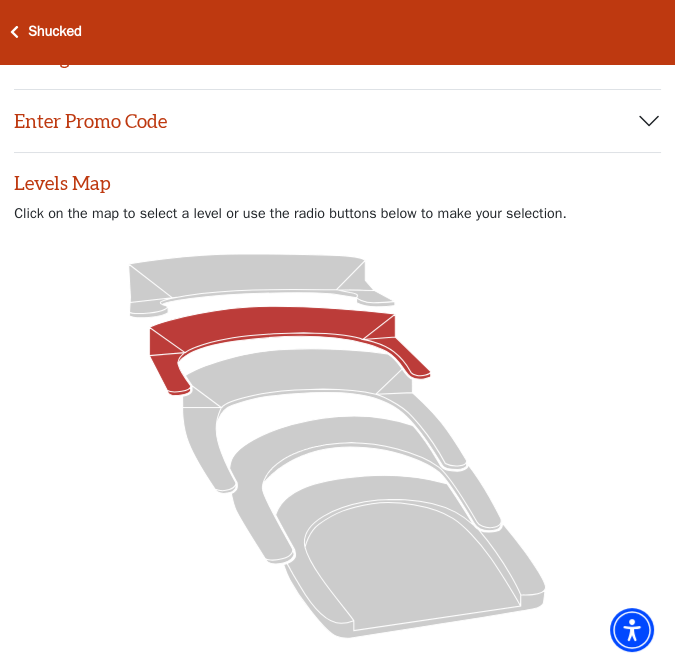scroll, scrollTop: 0, scrollLeft: 0, axis: both 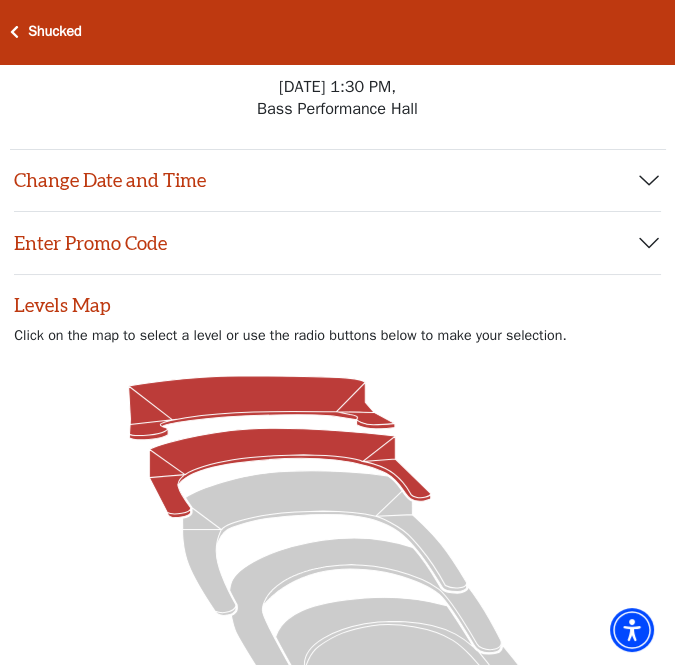 click 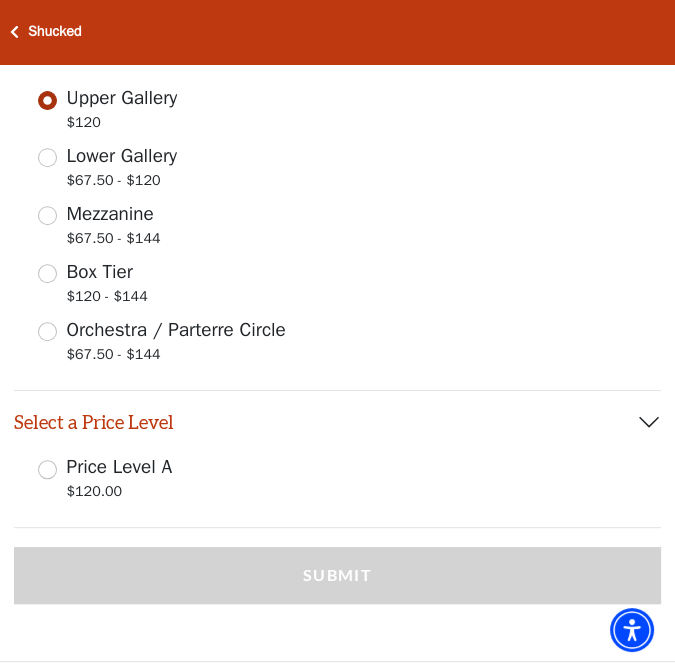 scroll, scrollTop: 922, scrollLeft: 0, axis: vertical 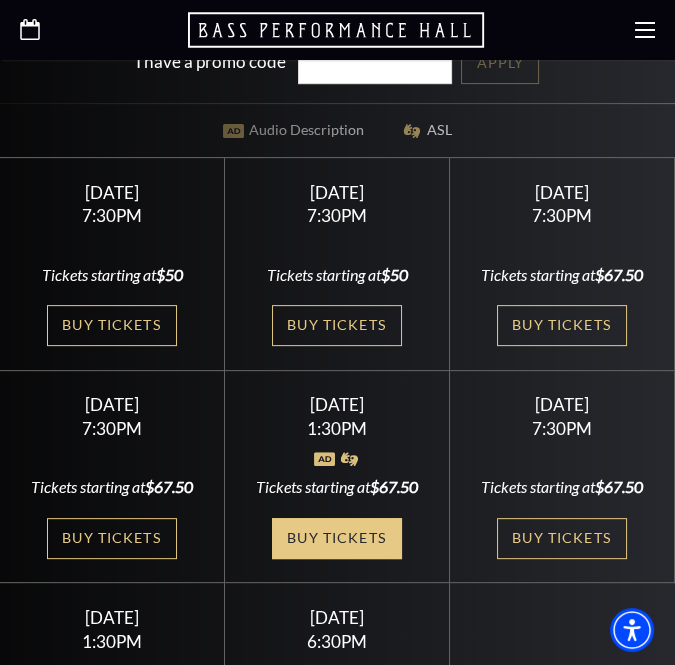 click on "Buy Tickets" at bounding box center [337, 538] 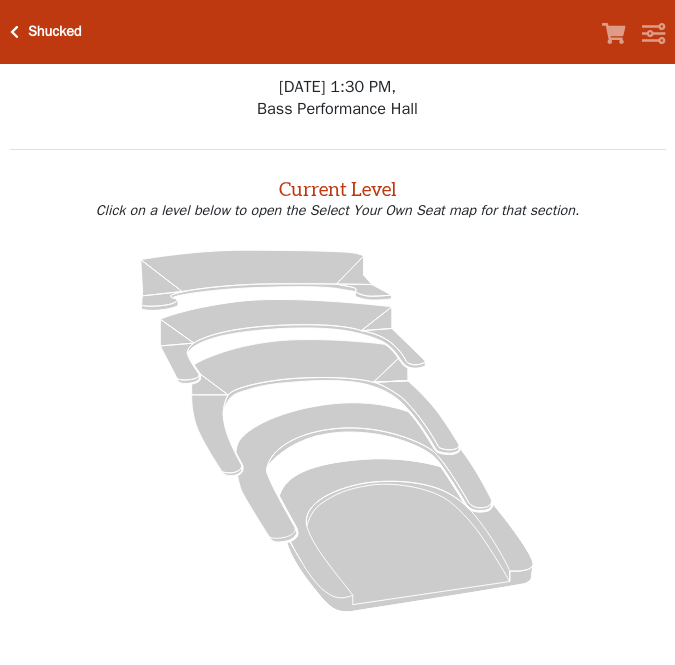 scroll, scrollTop: 0, scrollLeft: 0, axis: both 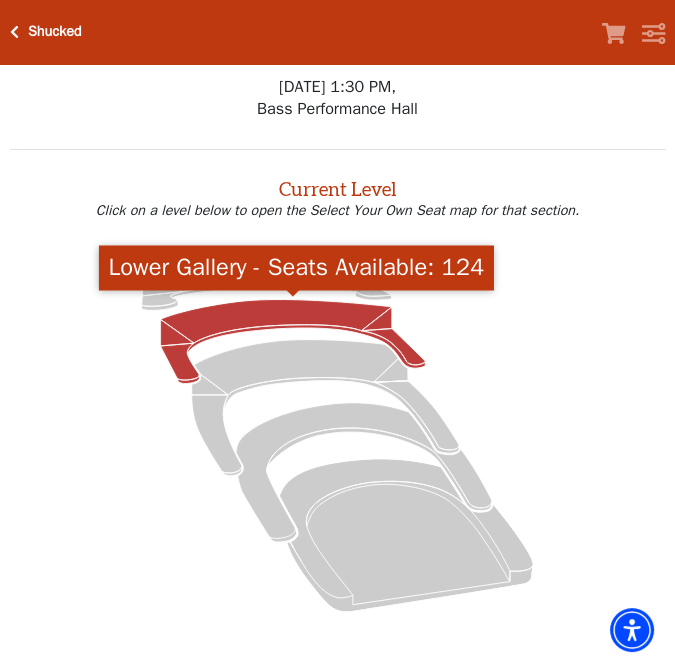 click 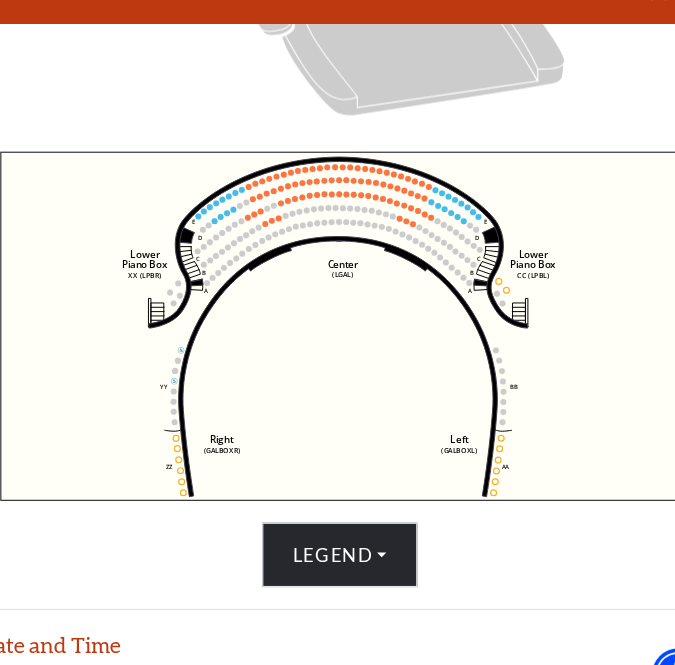 scroll, scrollTop: 500, scrollLeft: 0, axis: vertical 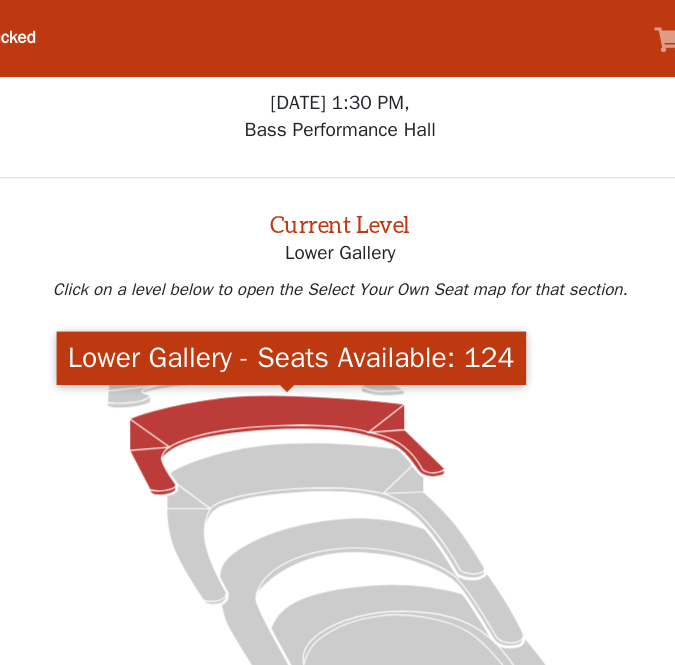 click 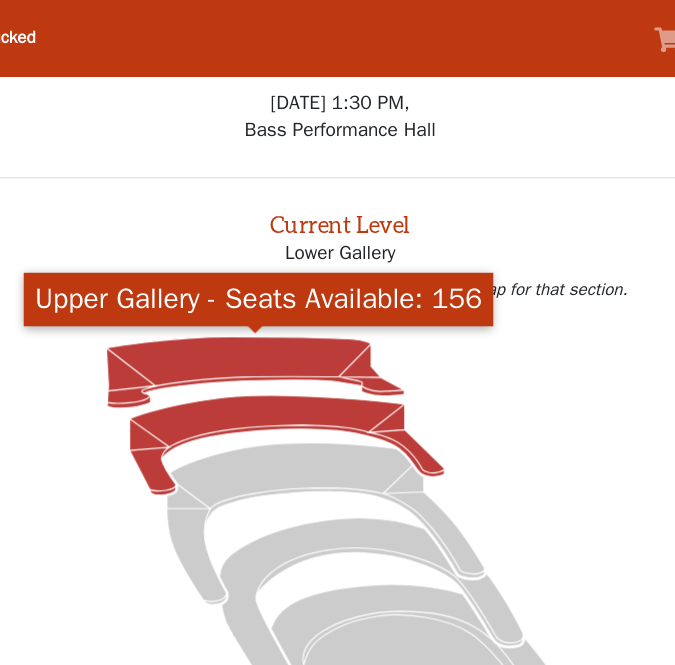 click 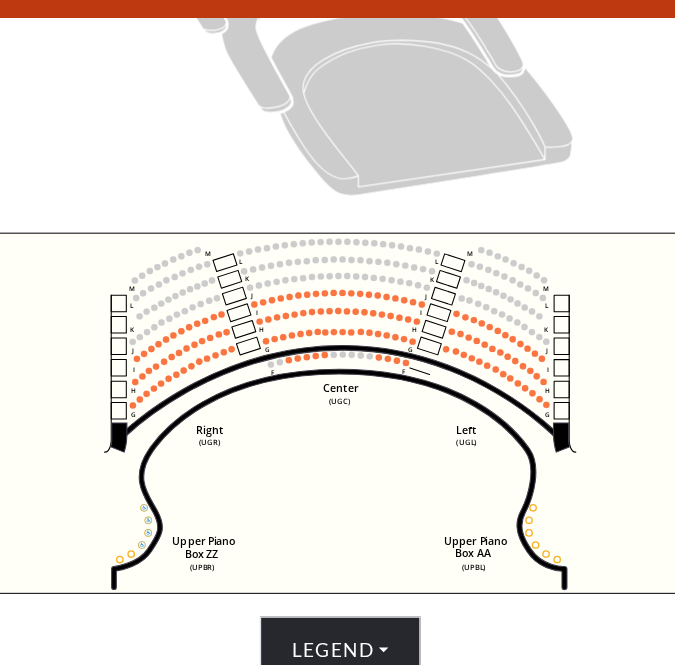 scroll, scrollTop: 431, scrollLeft: 0, axis: vertical 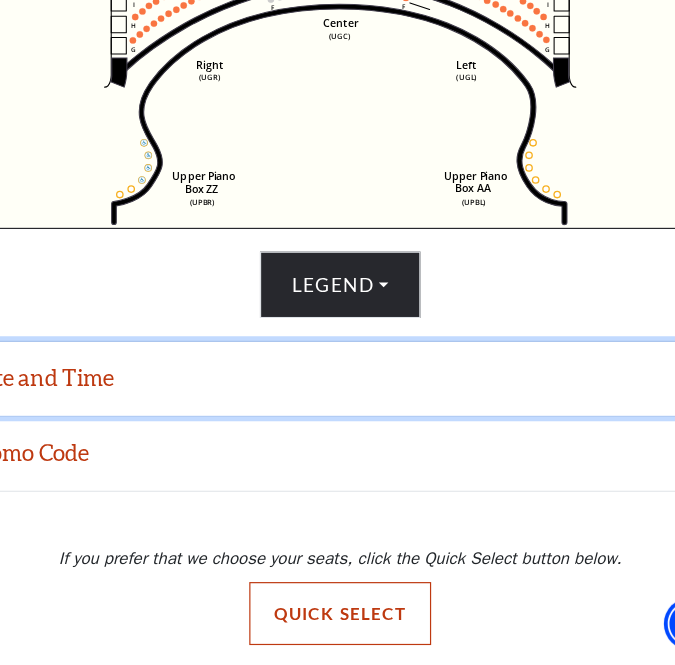 click on "Date and Time" at bounding box center [337, 424] 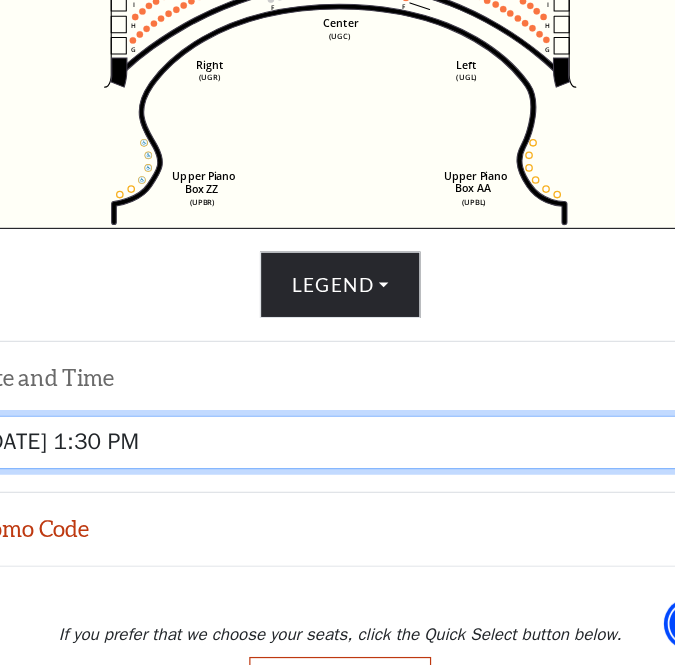 click on "Tuesday, July 29 at 7:30 PM Wednesday, July 30 at 7:30 PM Thursday, July 31 at 7:30 PM Friday, August 1 at 7:30 PM Saturday, August 2 at 1:30 PM Saturday, August 2 at 7:30 PM Sunday, August 3 at 1:30 PM Sunday, August 3 at 6:30 PM" at bounding box center (338, 477) 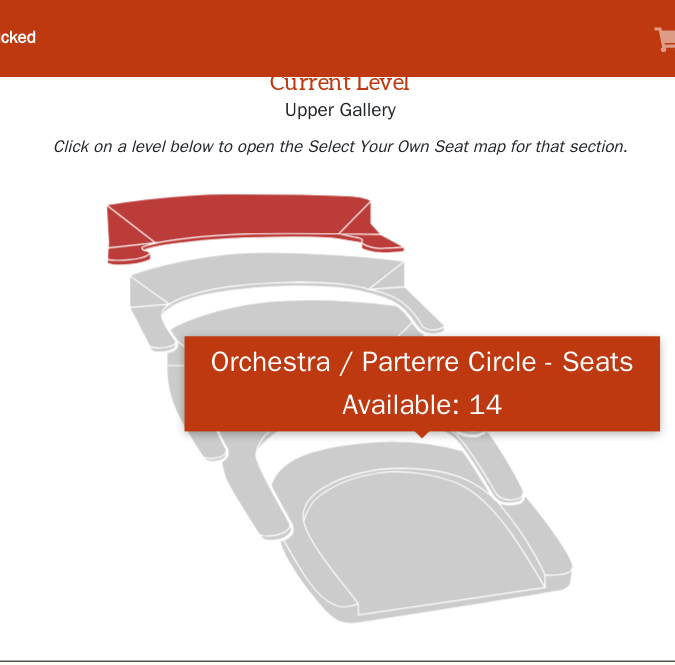 scroll, scrollTop: 74, scrollLeft: 0, axis: vertical 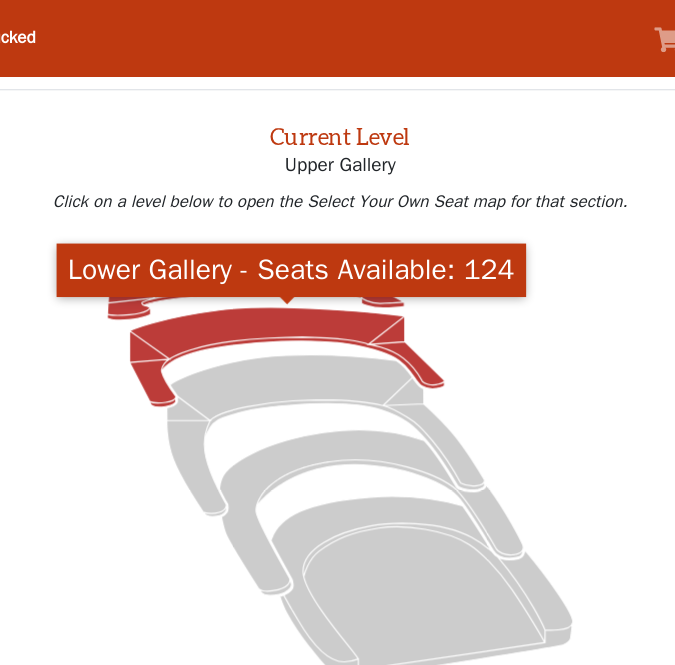 click 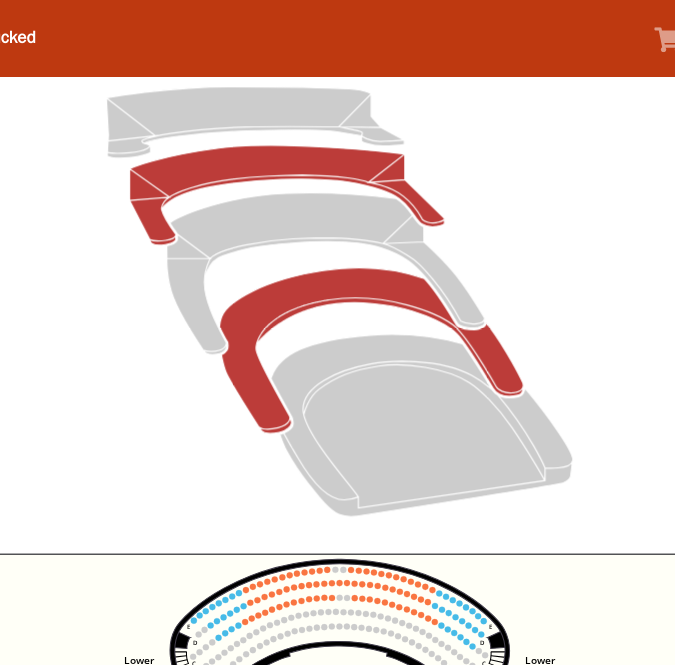 scroll, scrollTop: 178, scrollLeft: 0, axis: vertical 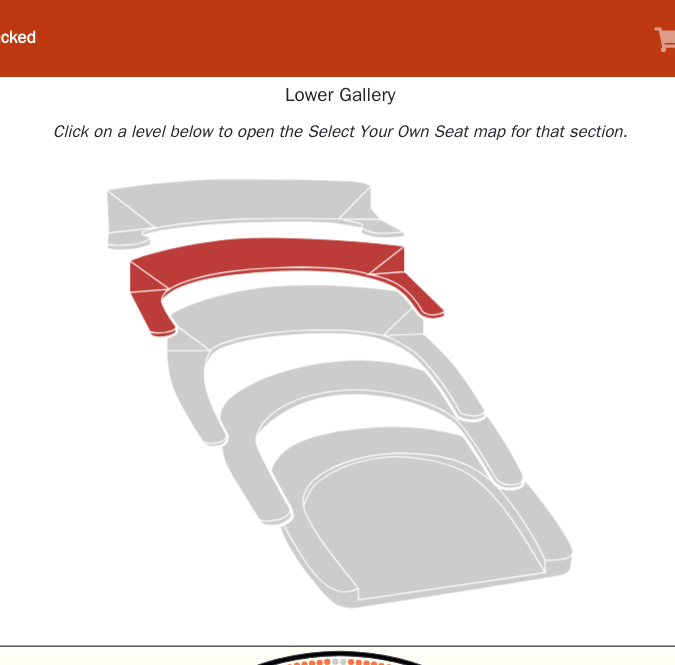 drag, startPoint x: 543, startPoint y: 393, endPoint x: 514, endPoint y: 249, distance: 146.89111 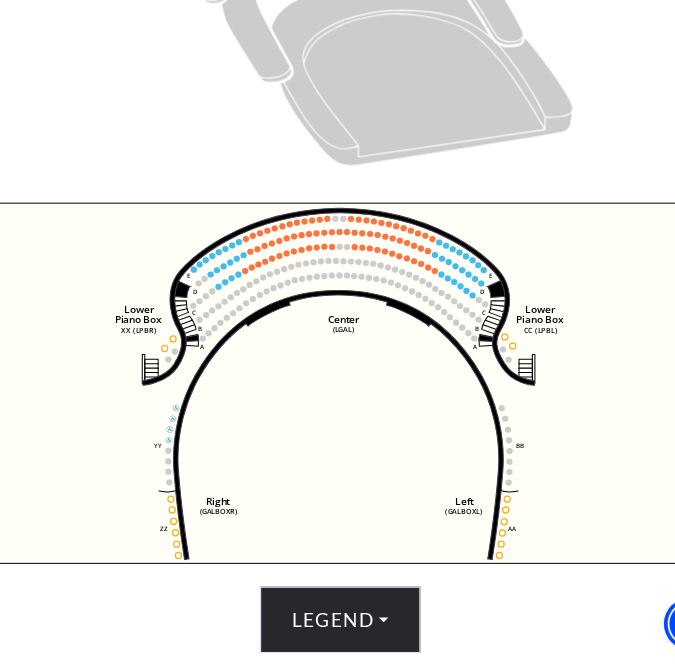 scroll, scrollTop: 415, scrollLeft: 0, axis: vertical 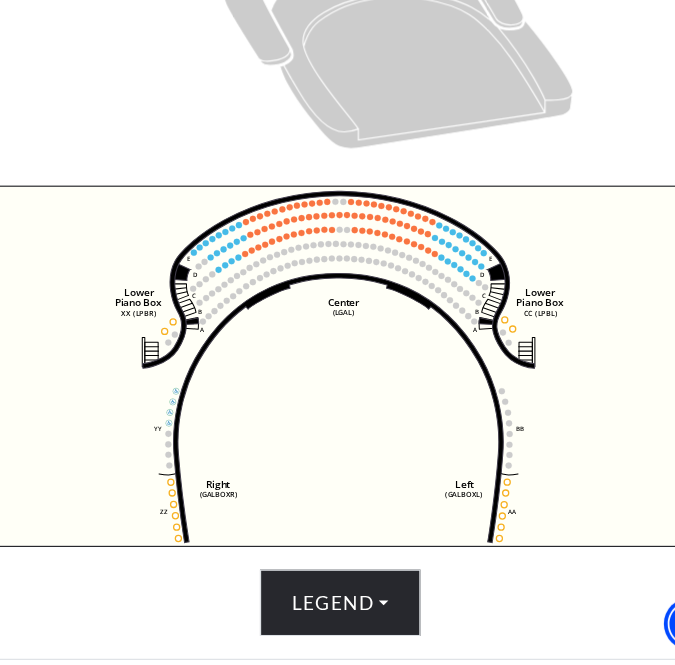 click 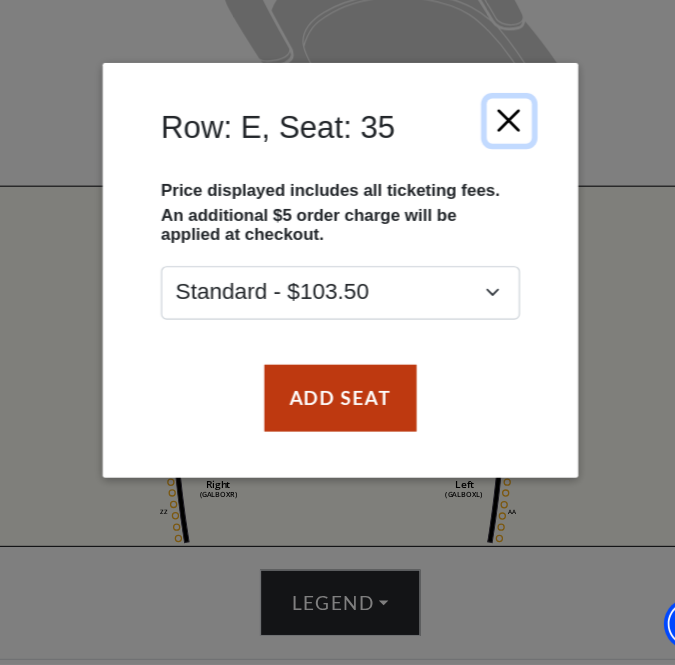 click at bounding box center (479, 207) 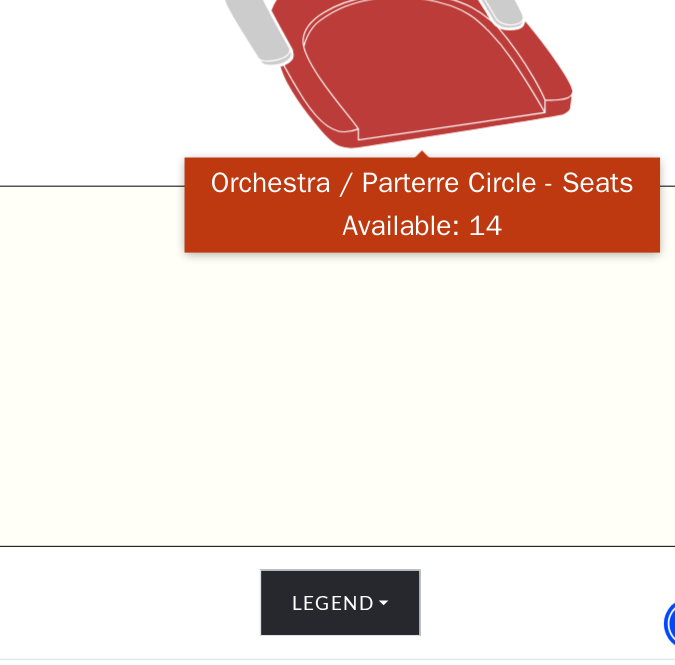 drag, startPoint x: 381, startPoint y: 431, endPoint x: 408, endPoint y: 166, distance: 266.37192 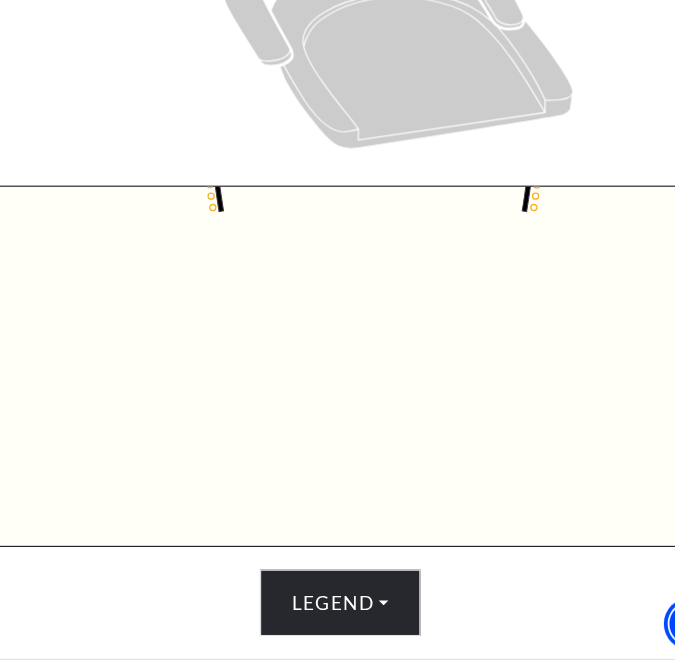 drag, startPoint x: 364, startPoint y: 502, endPoint x: 375, endPoint y: 497, distance: 12.083046 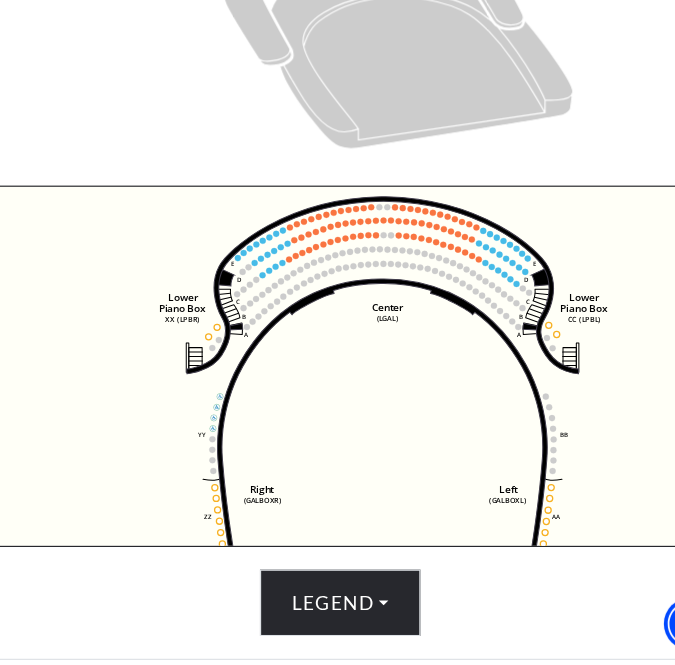 drag, startPoint x: 384, startPoint y: 343, endPoint x: 380, endPoint y: 650, distance: 307.02606 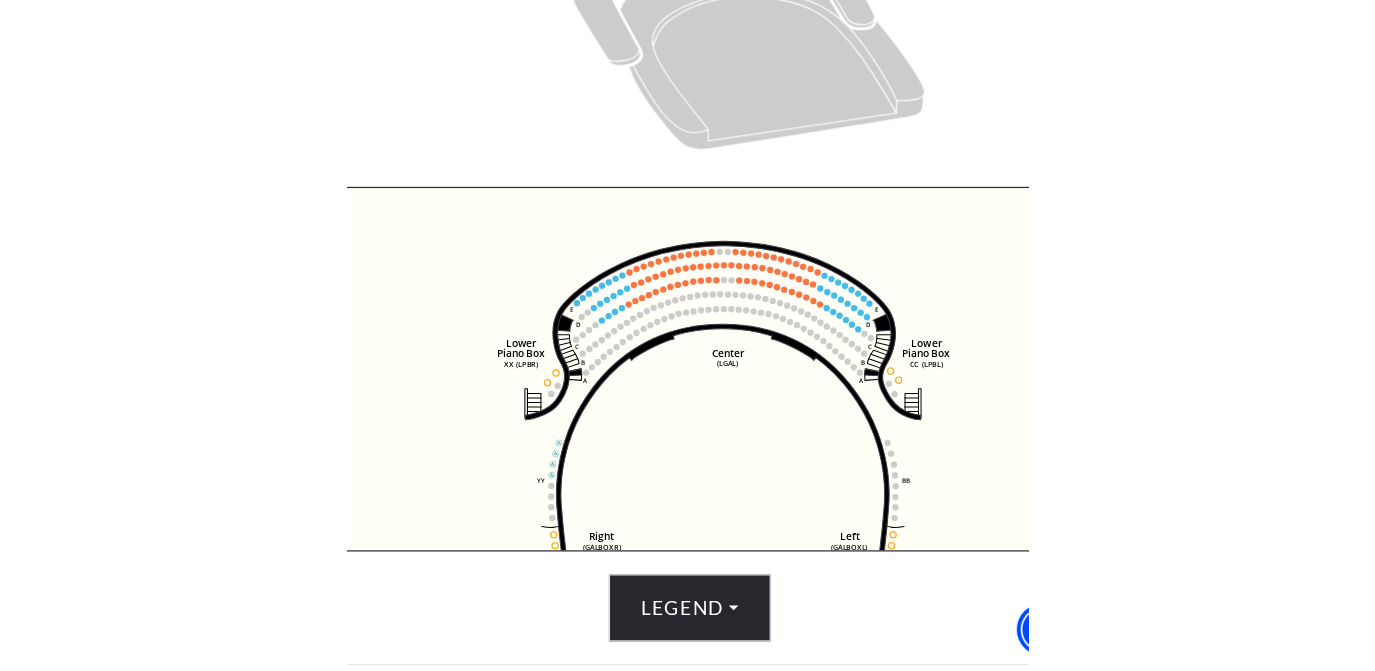 scroll, scrollTop: 416, scrollLeft: 0, axis: vertical 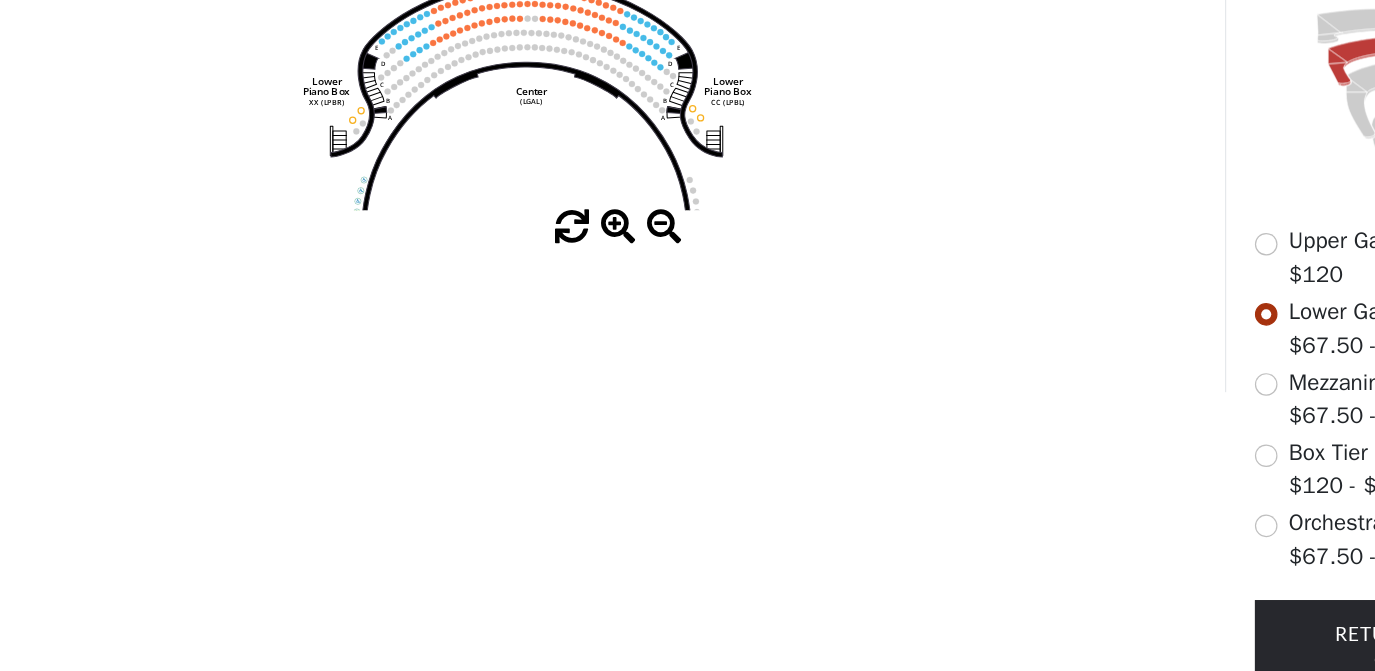 drag, startPoint x: 724, startPoint y: 181, endPoint x: 857, endPoint y: 361, distance: 223.80573 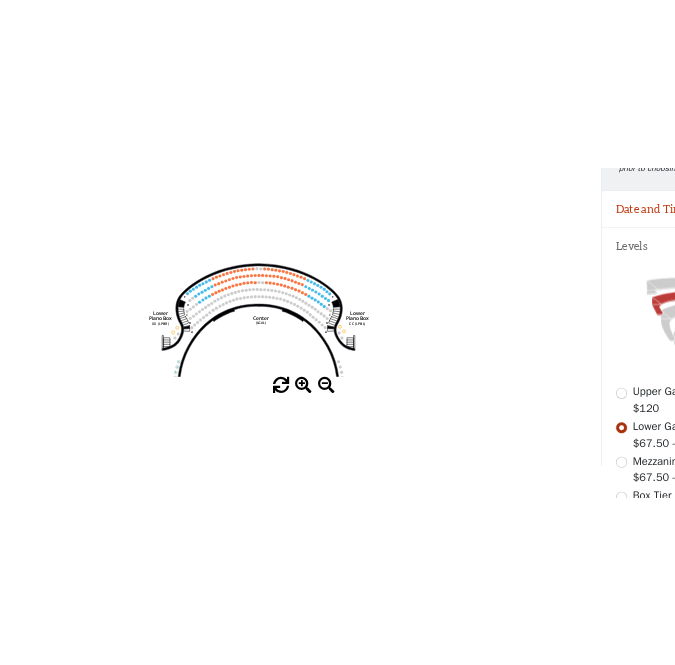 scroll, scrollTop: 298, scrollLeft: 0, axis: vertical 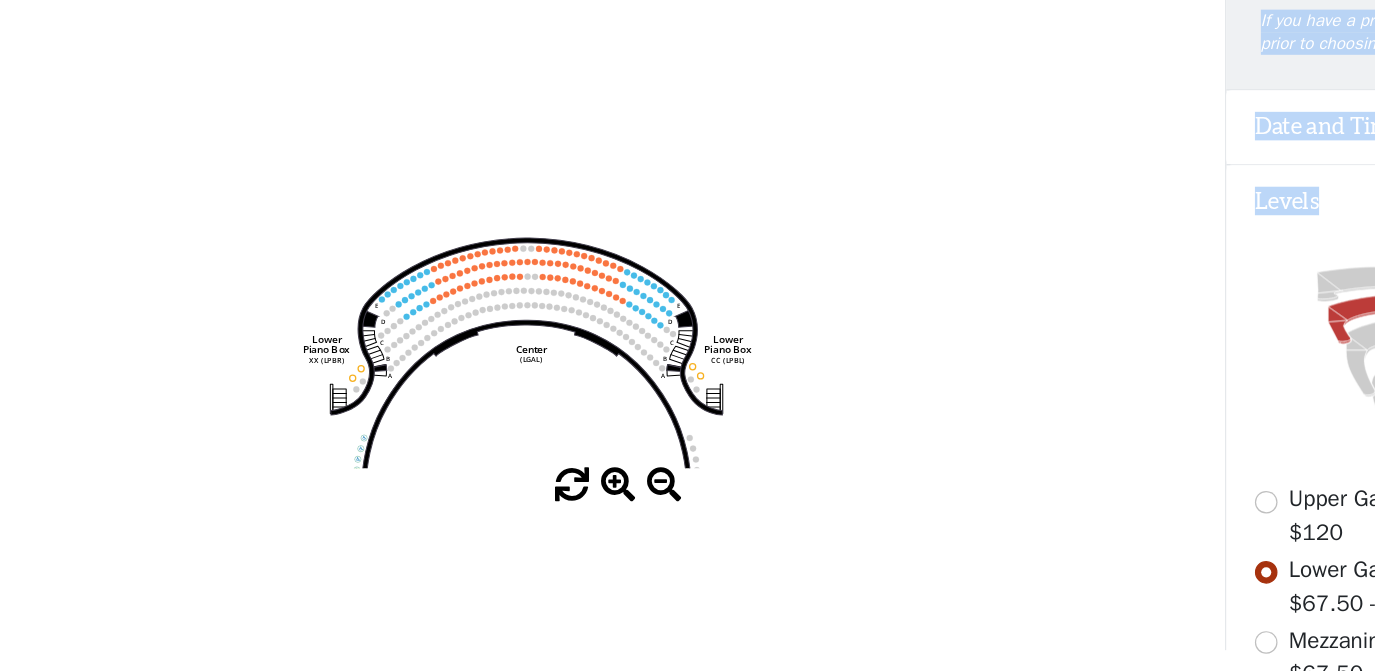 drag, startPoint x: 1092, startPoint y: 302, endPoint x: 1022, endPoint y: 286, distance: 71.80529 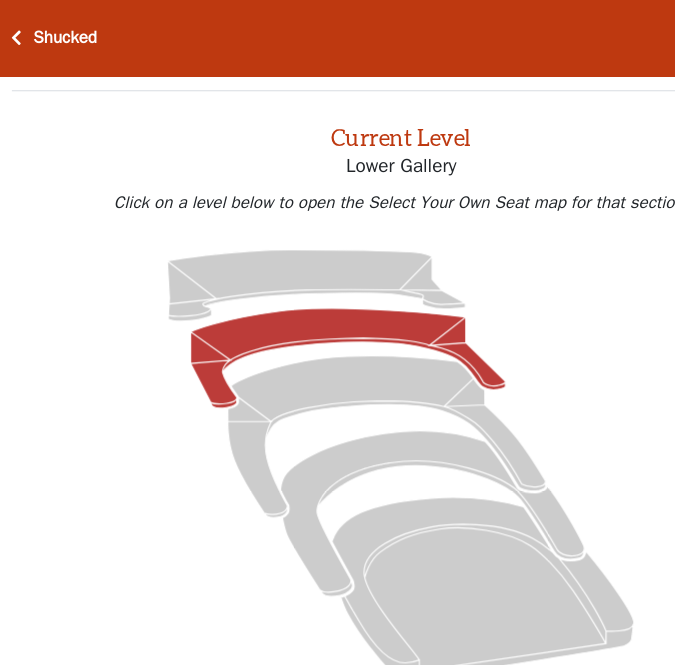 scroll, scrollTop: 0, scrollLeft: 0, axis: both 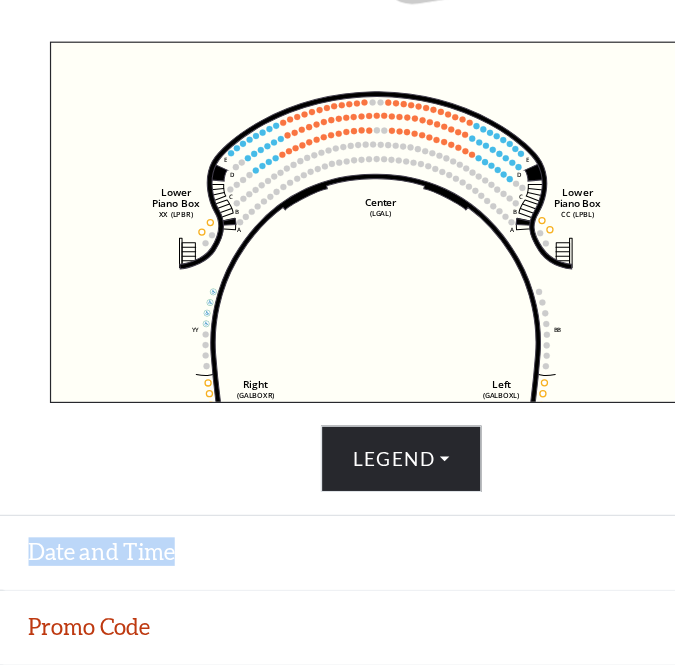 drag, startPoint x: 342, startPoint y: 234, endPoint x: 315, endPoint y: 158, distance: 80.65358 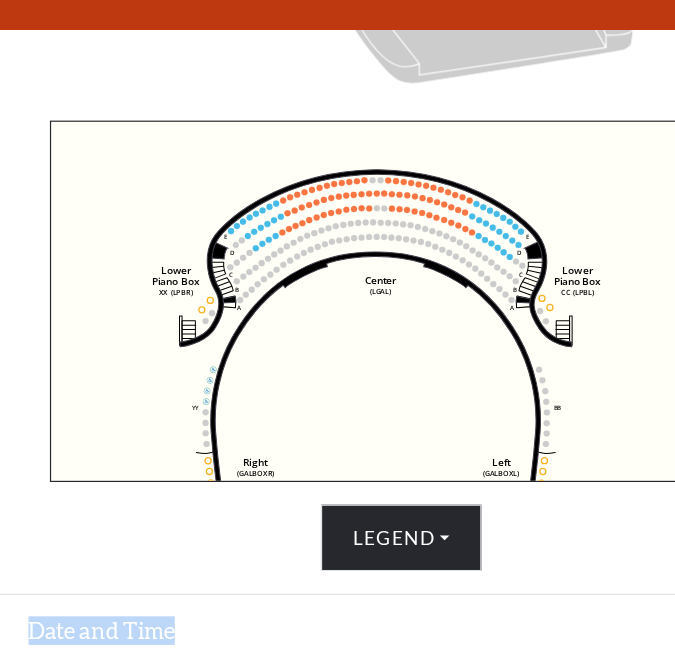 scroll, scrollTop: 535, scrollLeft: 0, axis: vertical 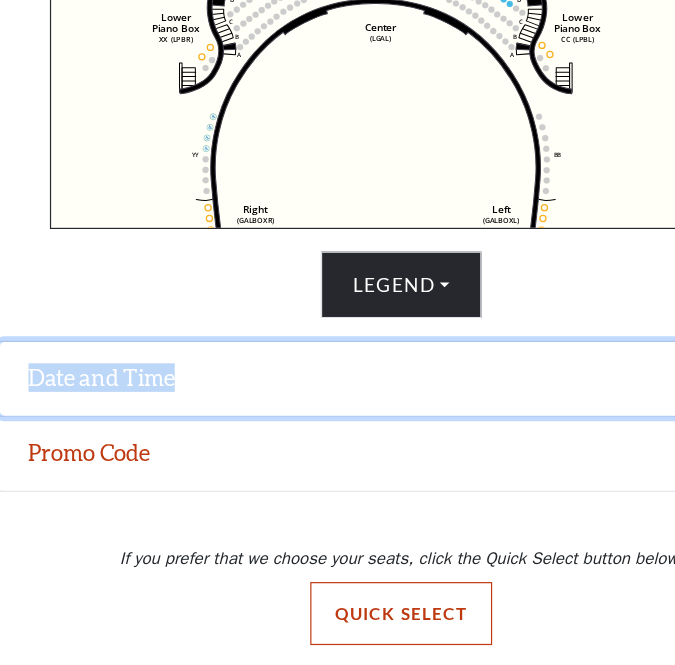 click on "Date and Time" at bounding box center (337, 424) 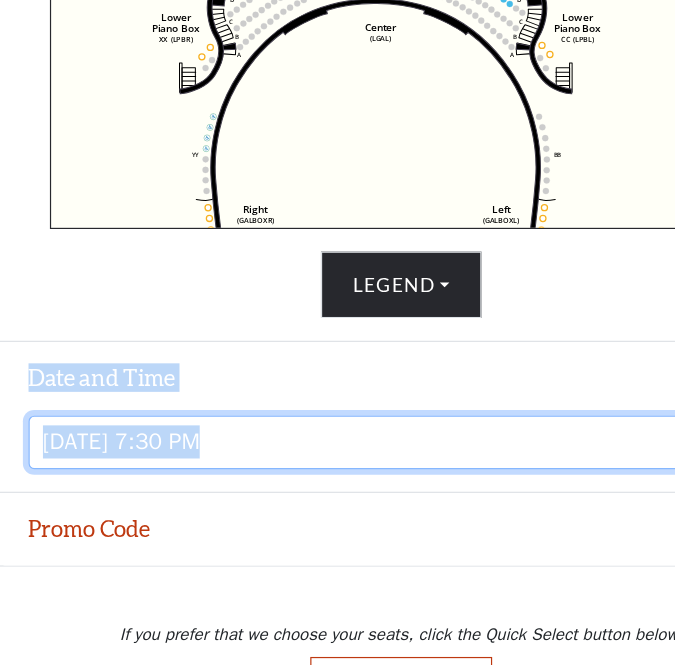 click on "Tuesday, July 29 at 7:30 PM Wednesday, July 30 at 7:30 PM Thursday, July 31 at 7:30 PM Friday, August 1 at 7:30 PM Saturday, August 2 at 1:30 PM Saturday, August 2 at 7:30 PM Sunday, August 3 at 1:30 PM Sunday, August 3 at 6:30 PM" at bounding box center (338, 477) 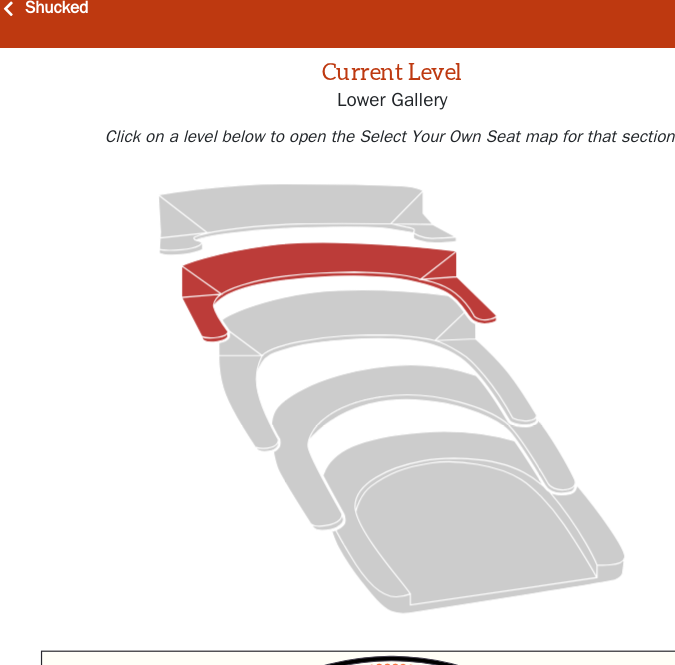 scroll, scrollTop: 75, scrollLeft: 0, axis: vertical 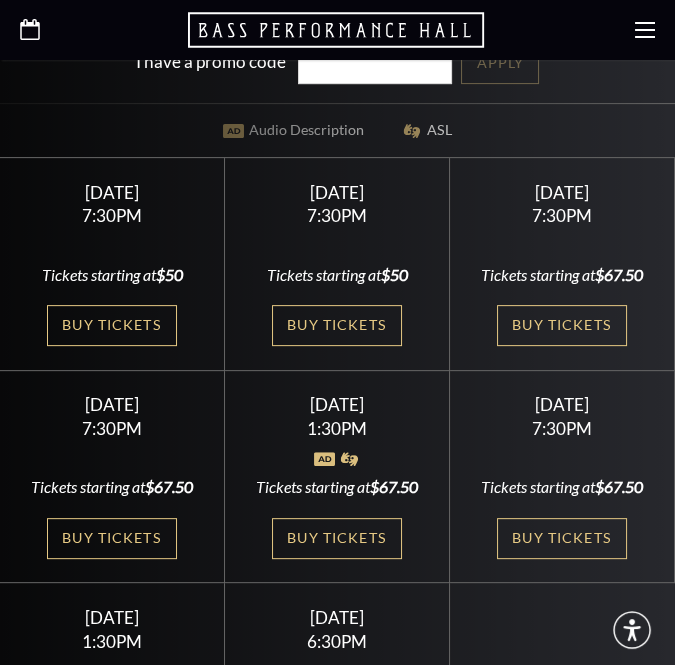 click 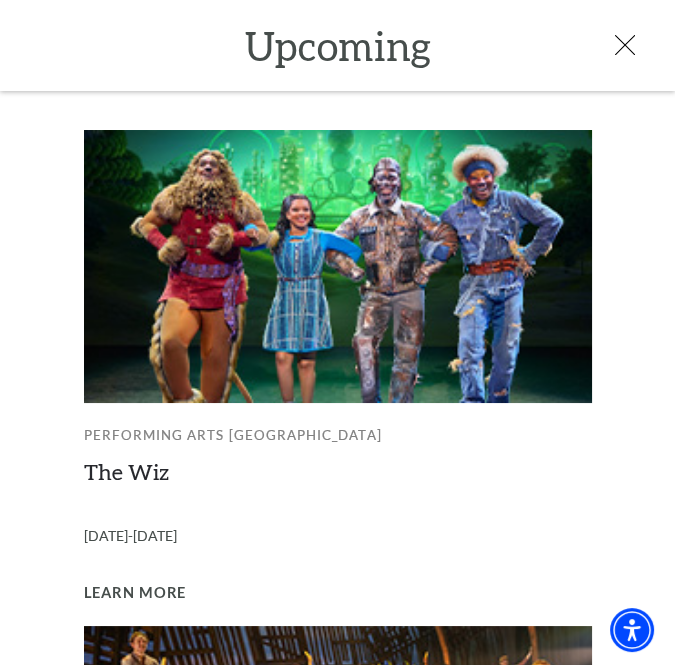 scroll, scrollTop: 636, scrollLeft: 0, axis: vertical 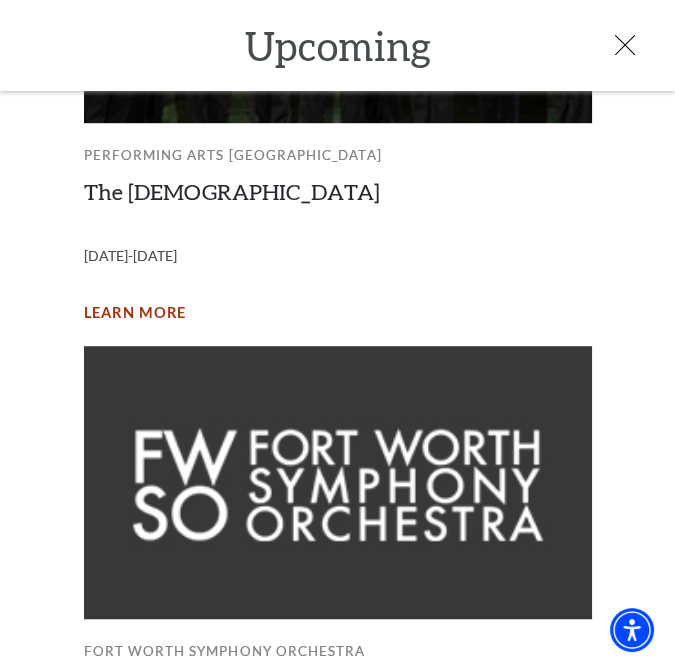 click on "Learn More" at bounding box center (135, 313) 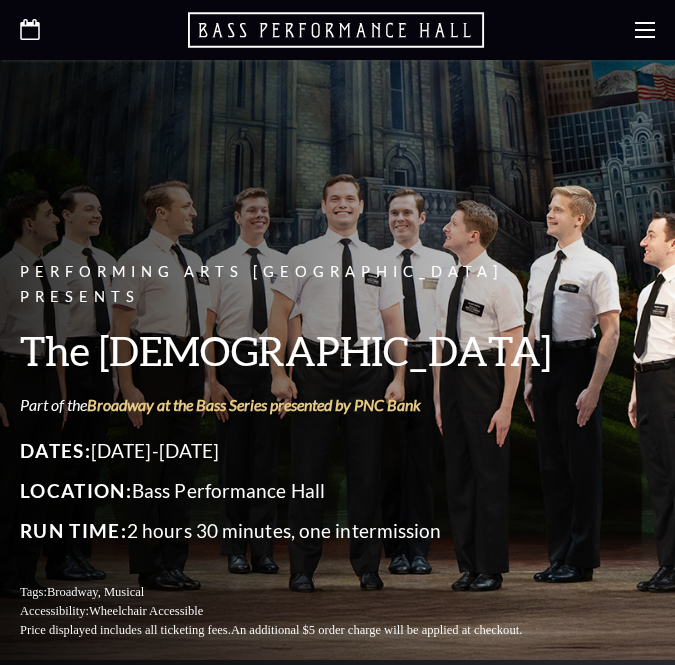scroll, scrollTop: 0, scrollLeft: 0, axis: both 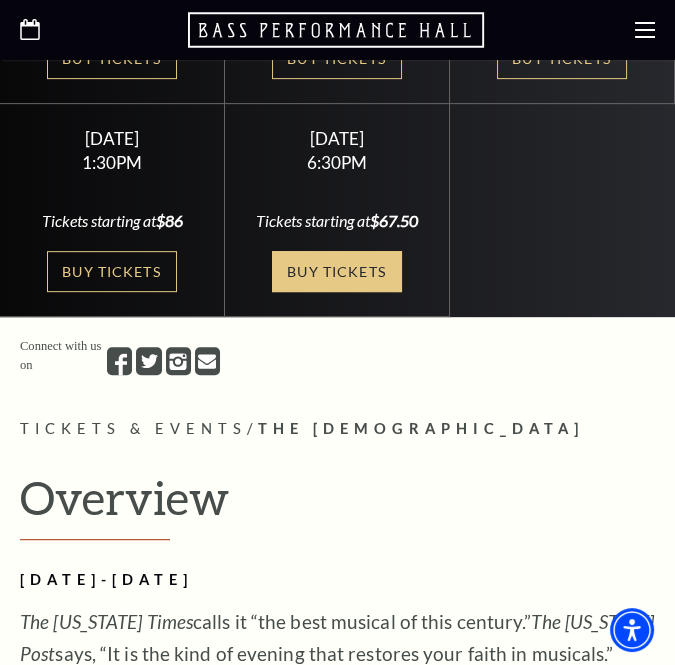 click on "Buy Tickets" at bounding box center (337, 271) 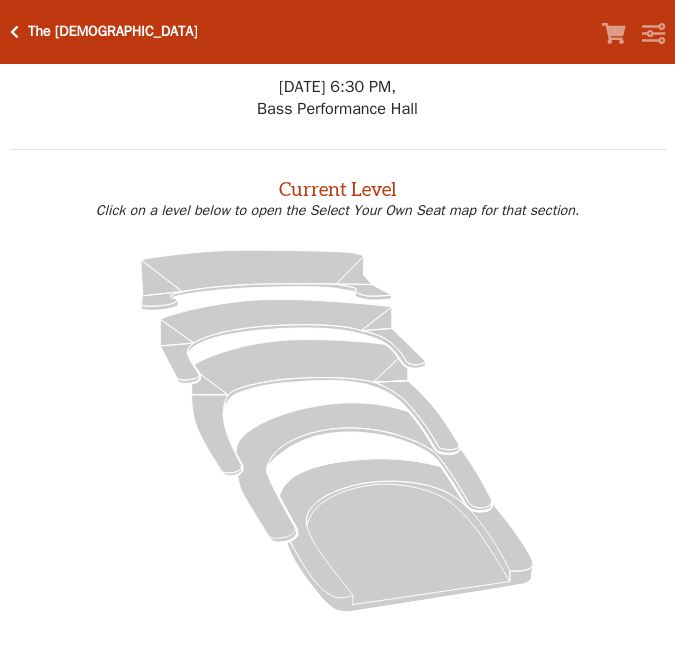 scroll, scrollTop: 0, scrollLeft: 0, axis: both 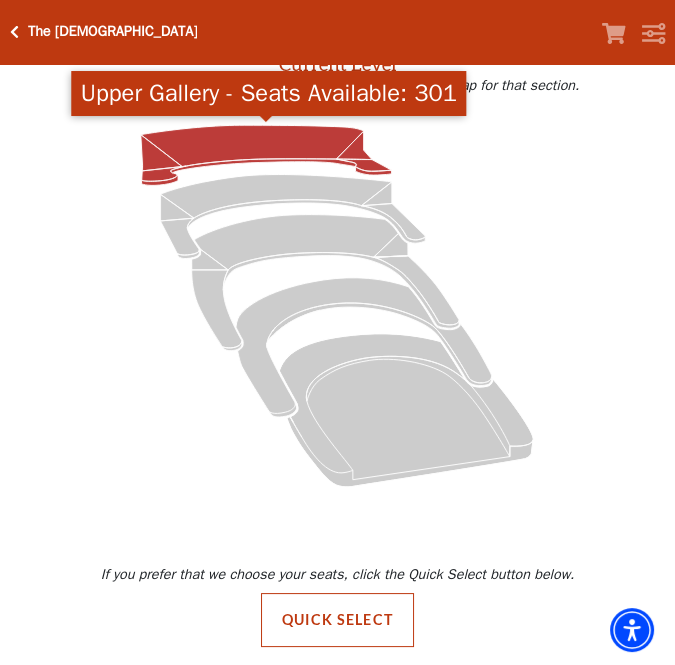 click 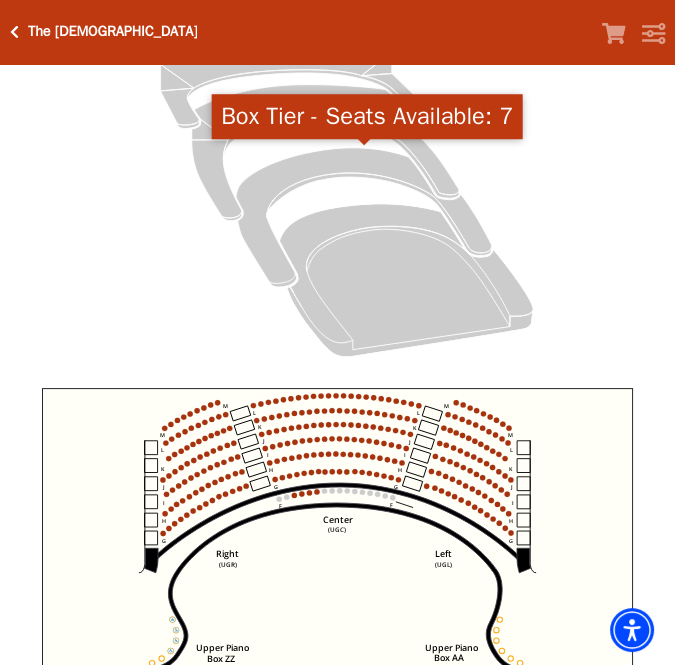 scroll, scrollTop: 500, scrollLeft: 0, axis: vertical 